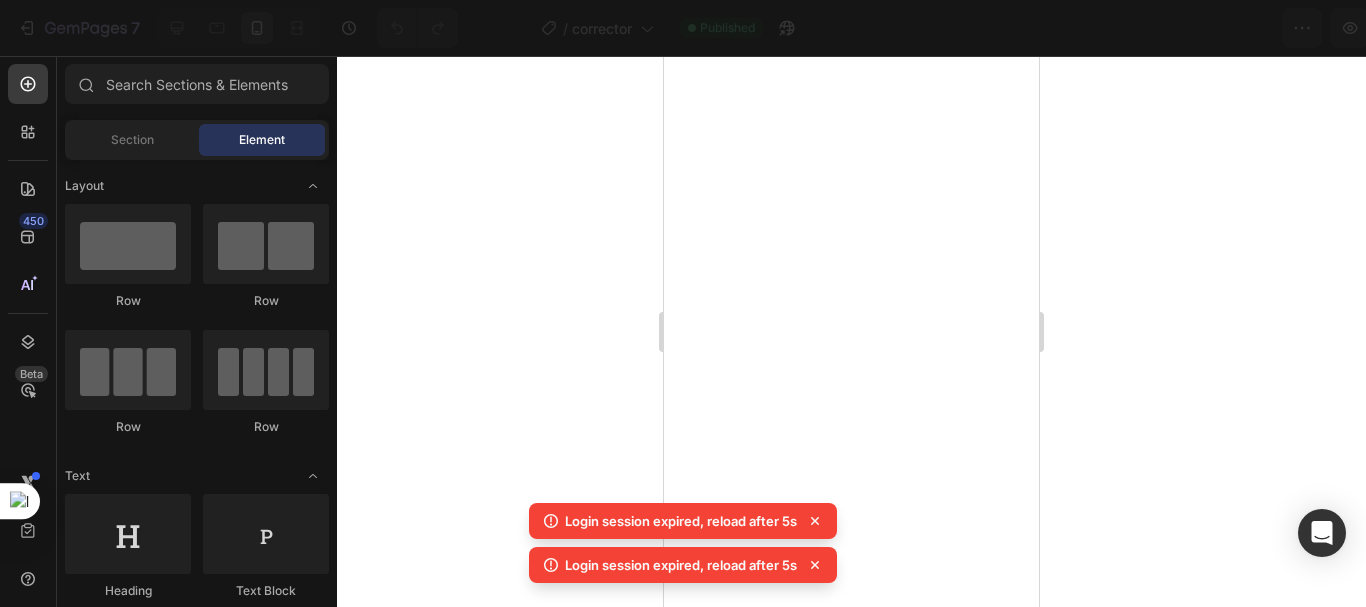scroll, scrollTop: 0, scrollLeft: 0, axis: both 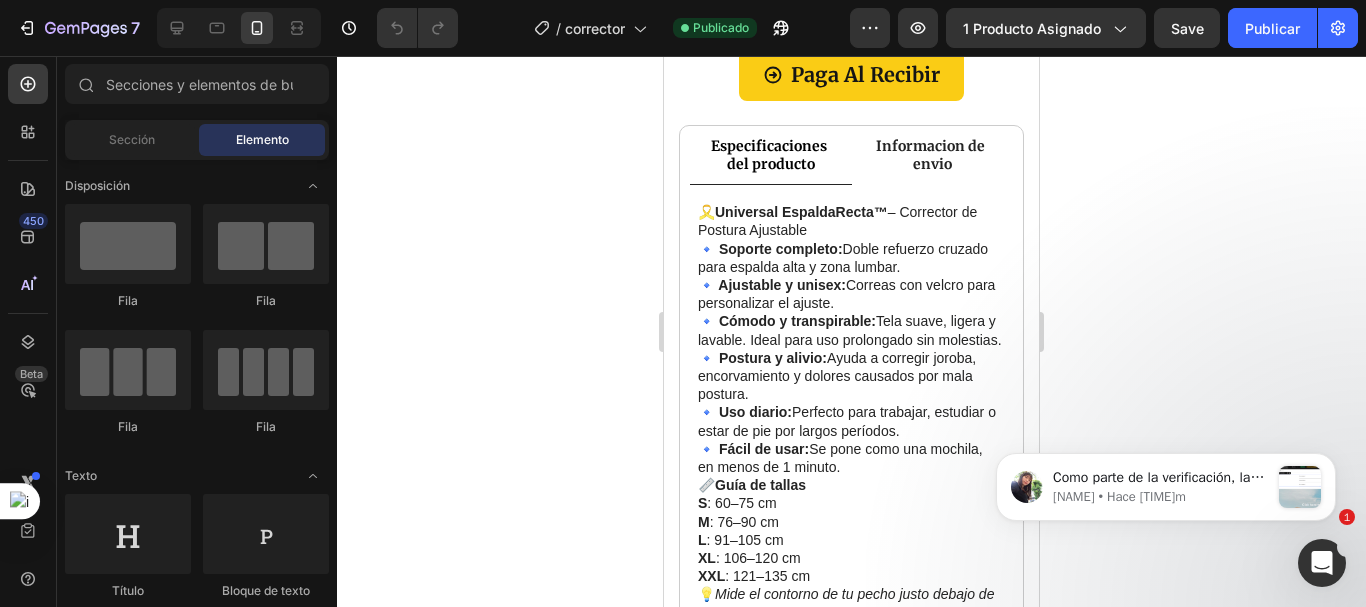 click 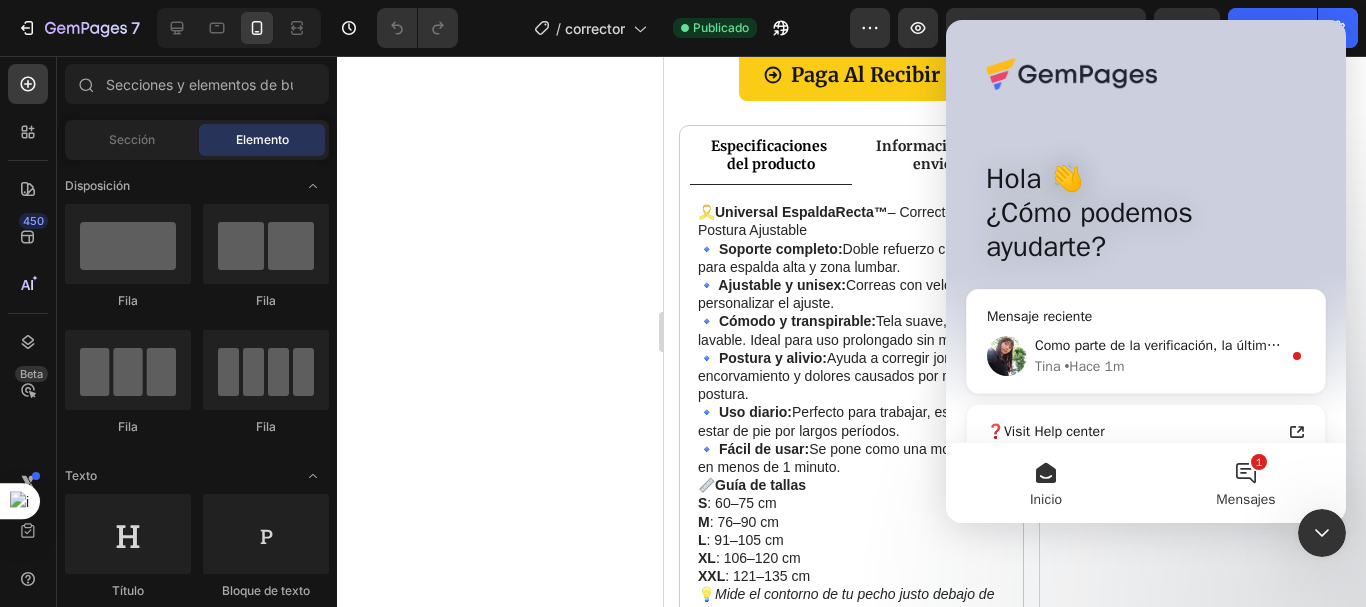 scroll, scrollTop: 0, scrollLeft: 0, axis: both 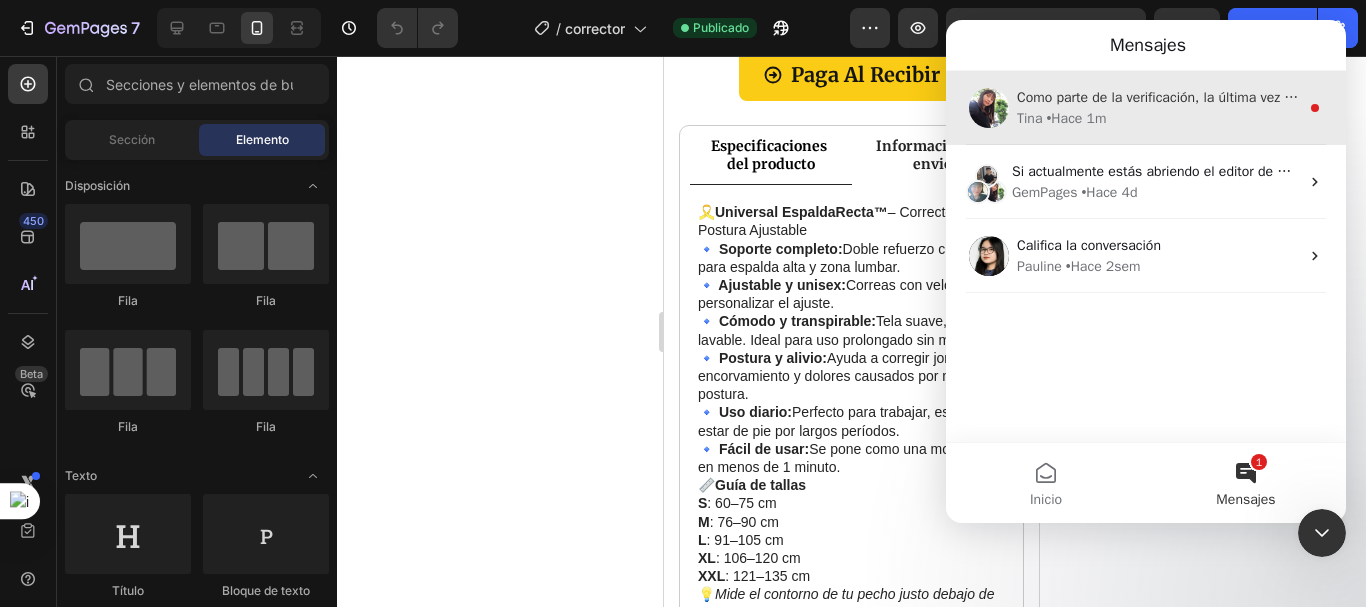 click on "Como parte de la verificación, la última vez que se hizo una colección de mi video para instruirte sobre cómo usar el elemento de acordeón para mostrar el contenido, y cuando hagas clic en cada pestaña, se mostrará el contenido de cada pestaña de acordeón. Esta es su respuesta:    """"Hola [NAME], tenemos este artículo que podría encajar en esa descripción: el acordeón. Pruébalo y déjame saber cómo va. Aquí tienes una guía sobre lo mismo.""""   También puedes intentar configurar No para auto expandir pestaña si no quieres mostrar el contenido hasta que hagas clic en esa pestaña.    Ex: Por favor, pruébalo y déjame saber si te ayuda. [NAME] •  Hace [TIME]m" at bounding box center [1146, 108] 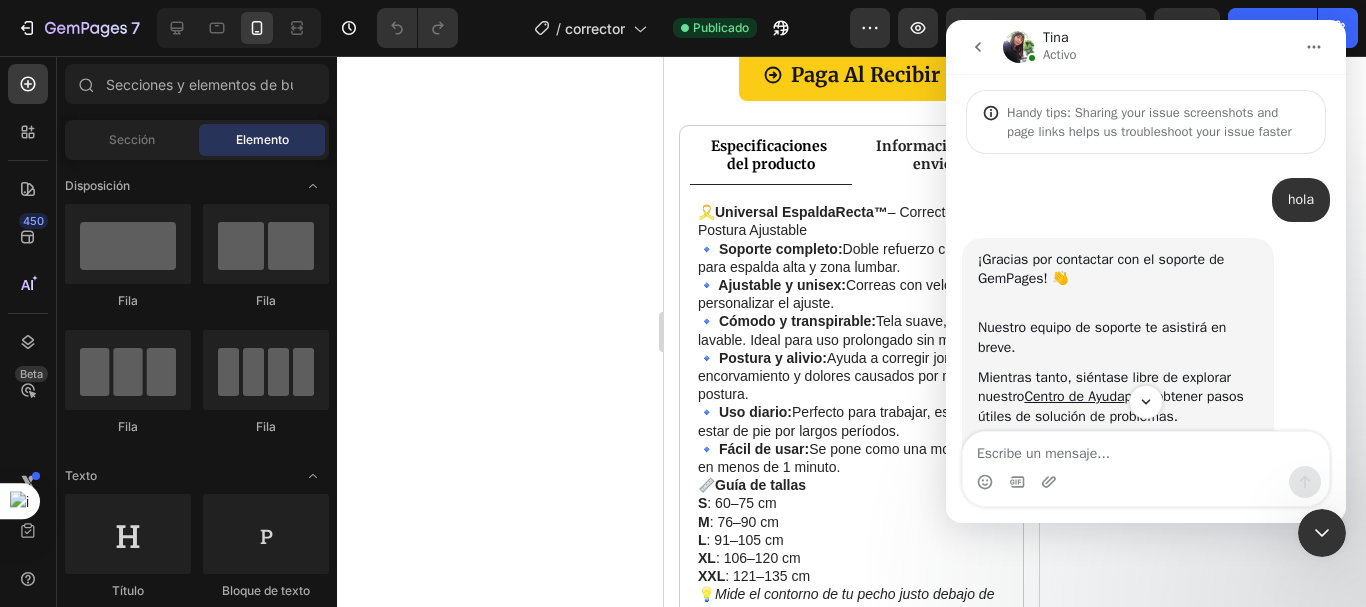 scroll, scrollTop: 3, scrollLeft: 0, axis: vertical 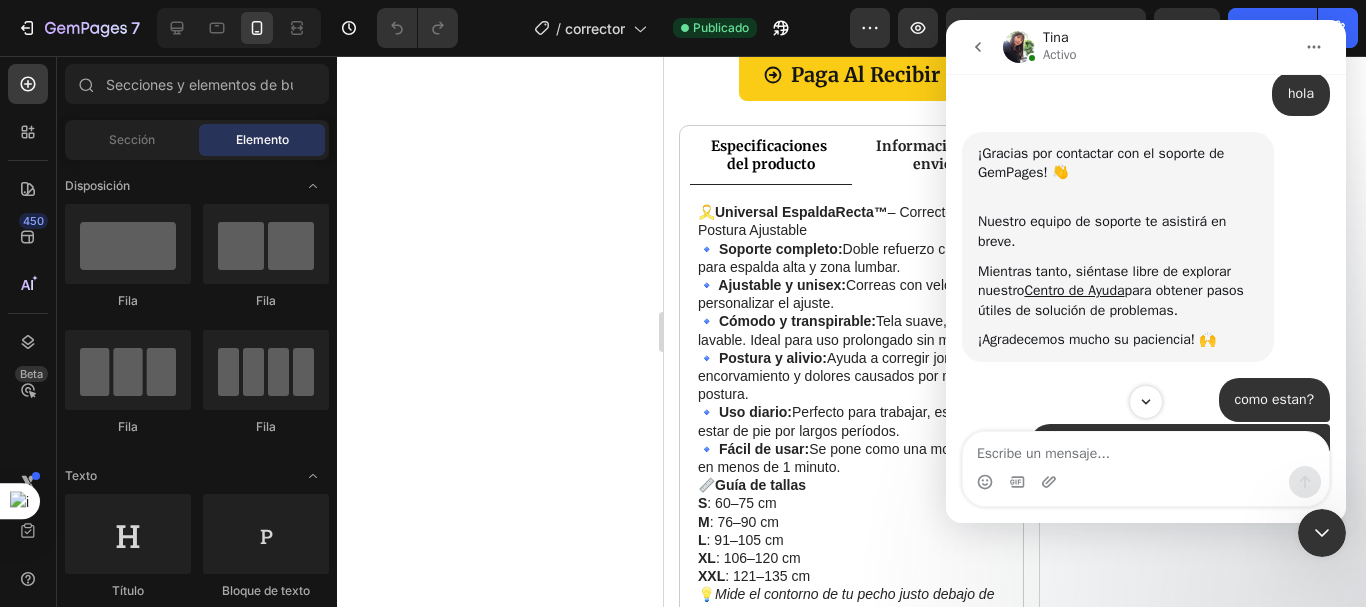 click on "como estan?    •   Hace 11h" at bounding box center (1146, 401) 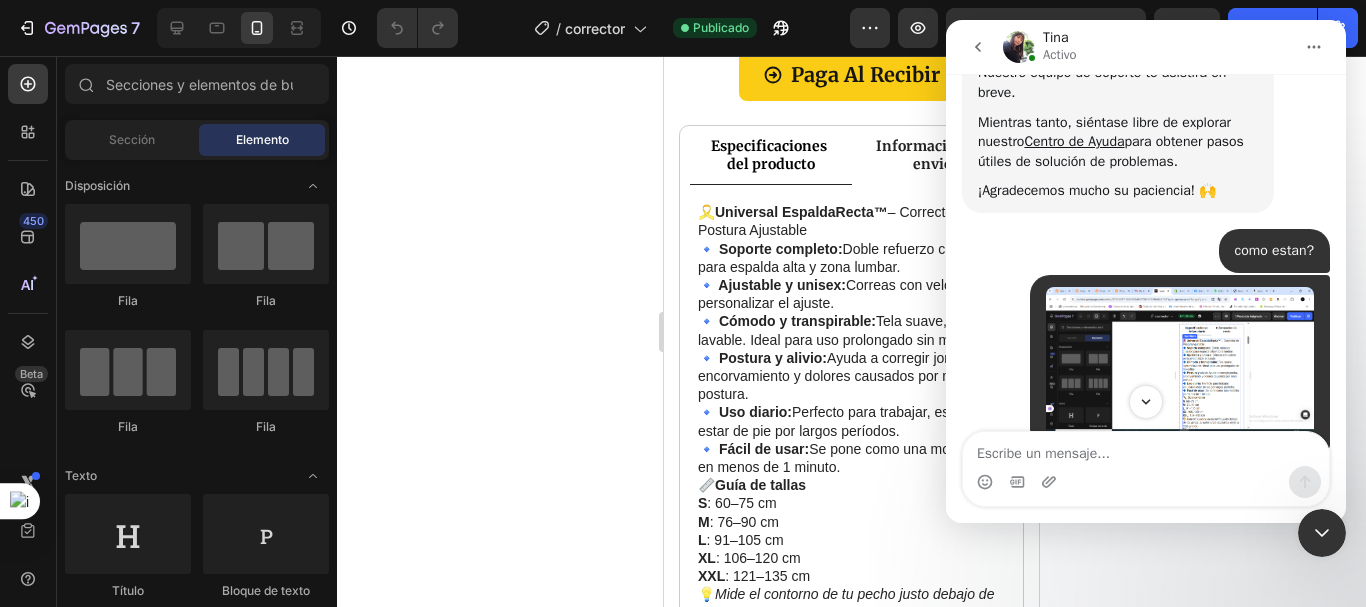 scroll, scrollTop: 3119, scrollLeft: 0, axis: vertical 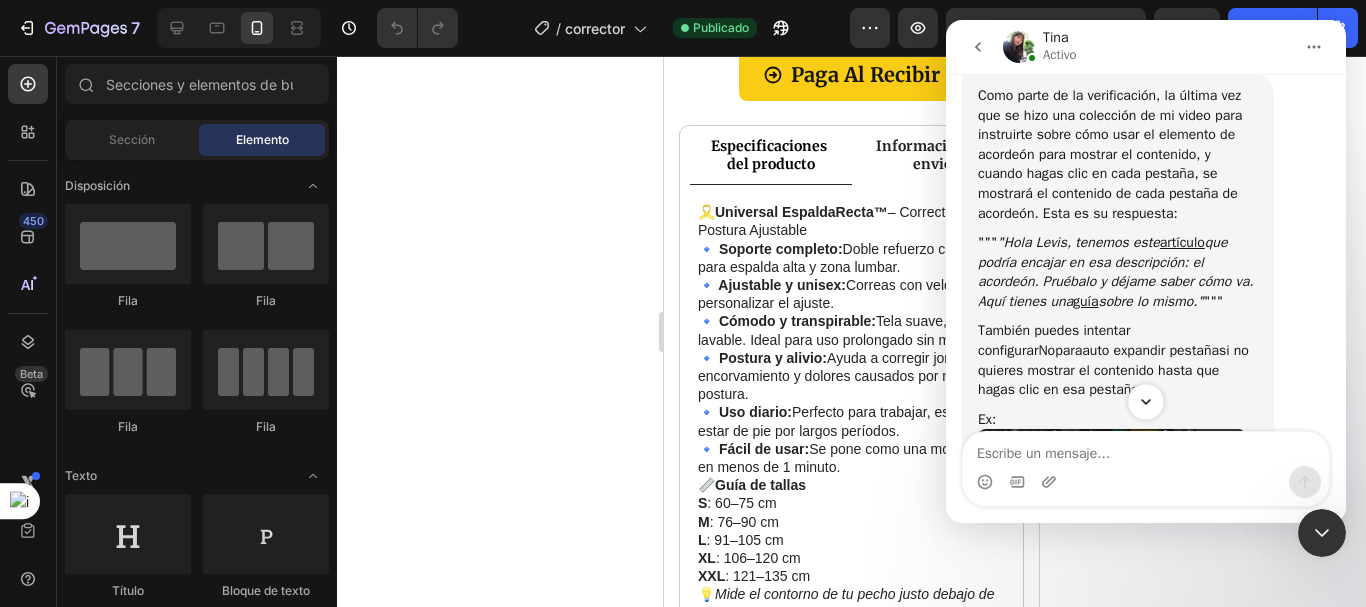 click 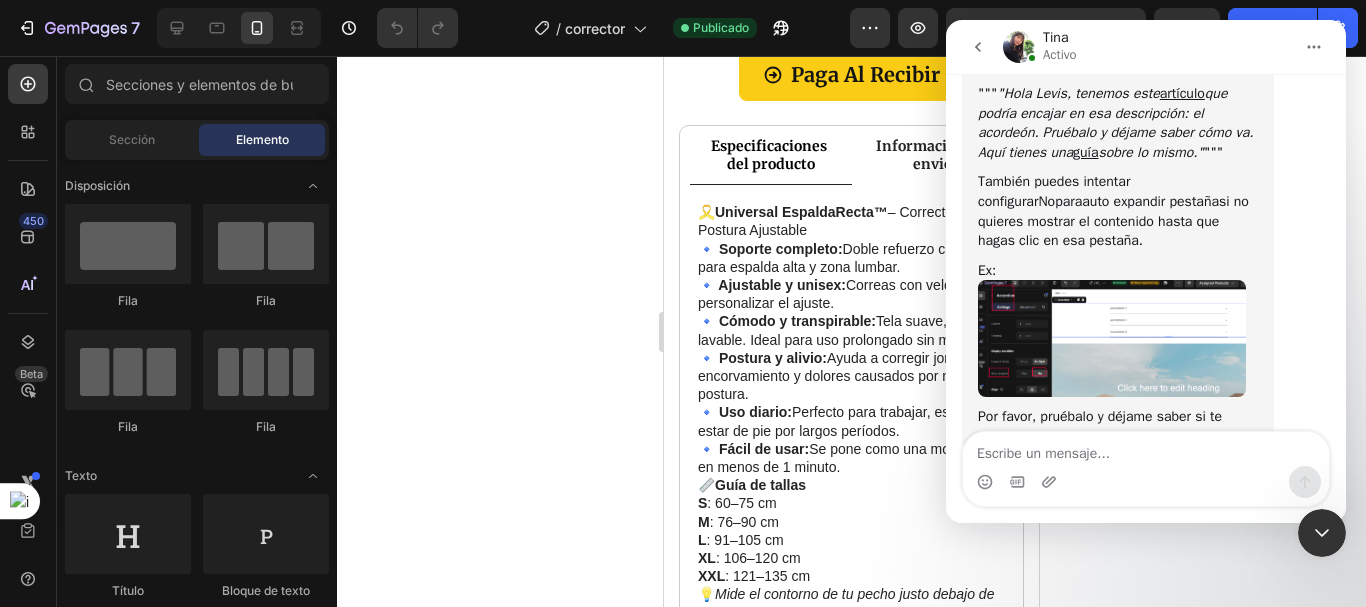 scroll, scrollTop: 3340, scrollLeft: 0, axis: vertical 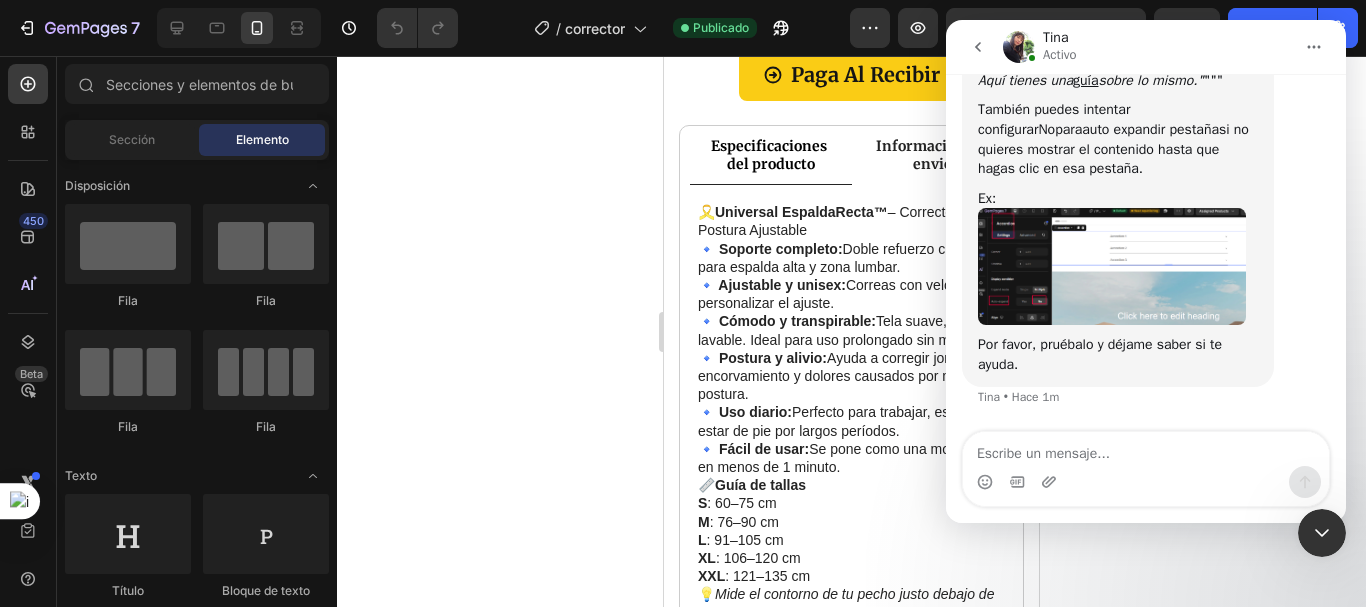 click at bounding box center [1112, 266] 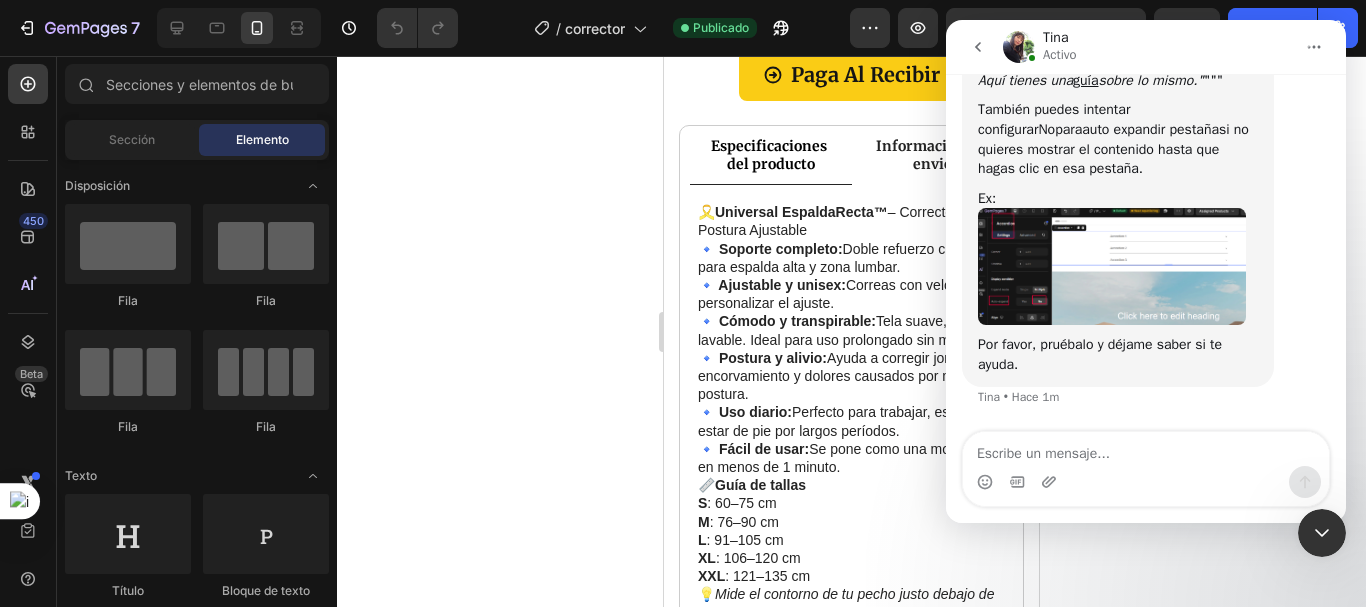 scroll, scrollTop: 0, scrollLeft: 0, axis: both 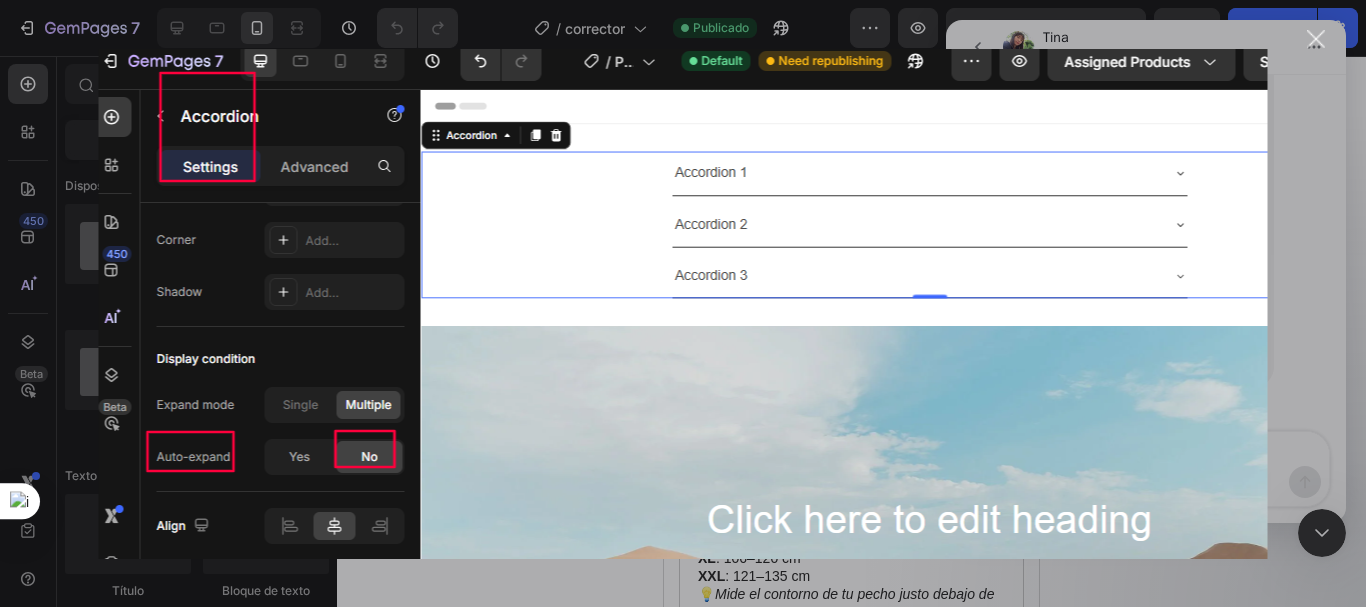 click at bounding box center [683, 303] 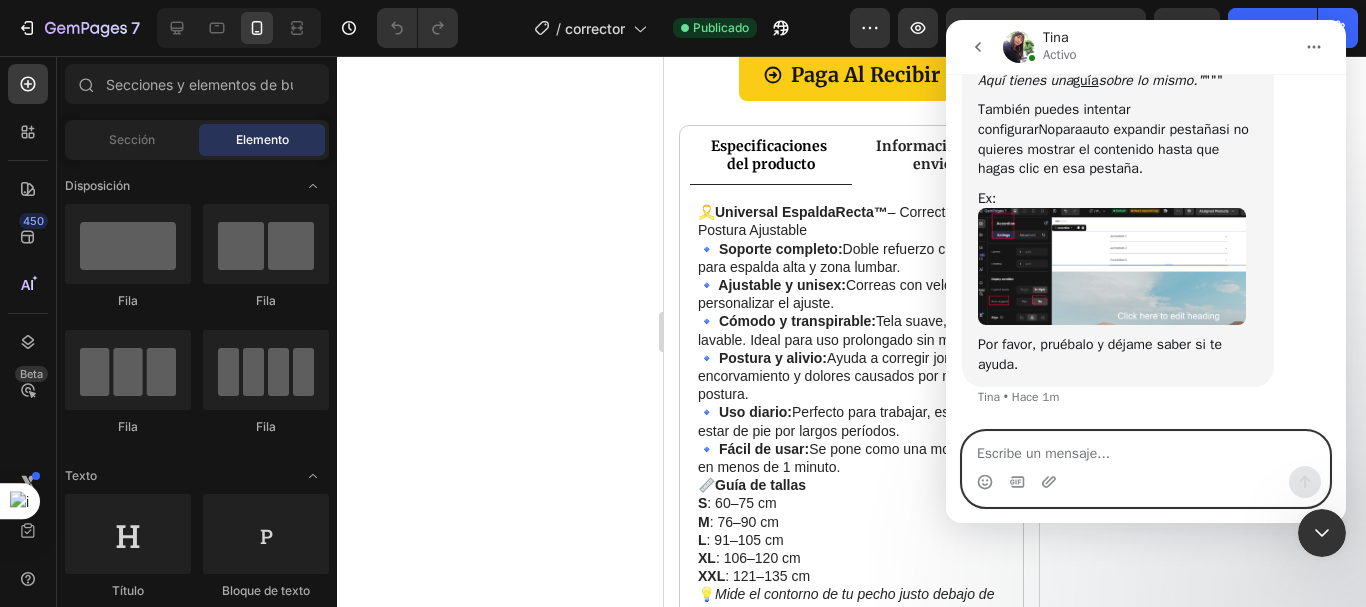 click at bounding box center (1146, 449) 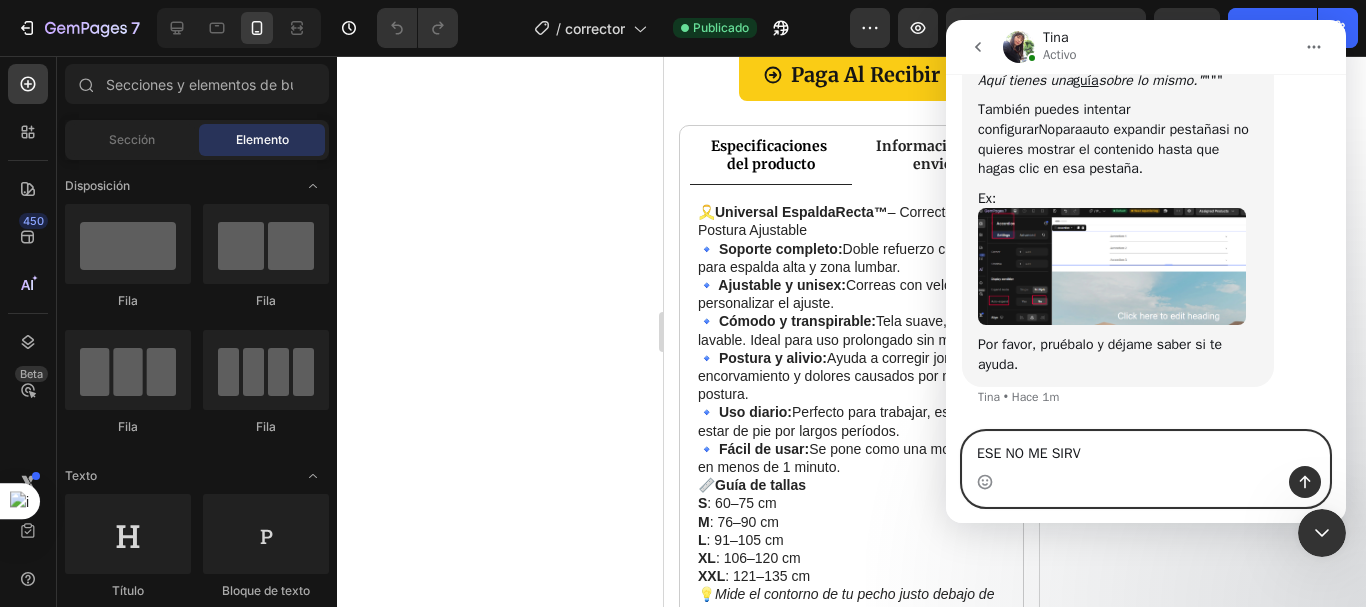 type on "ESE NO ME SIRVE" 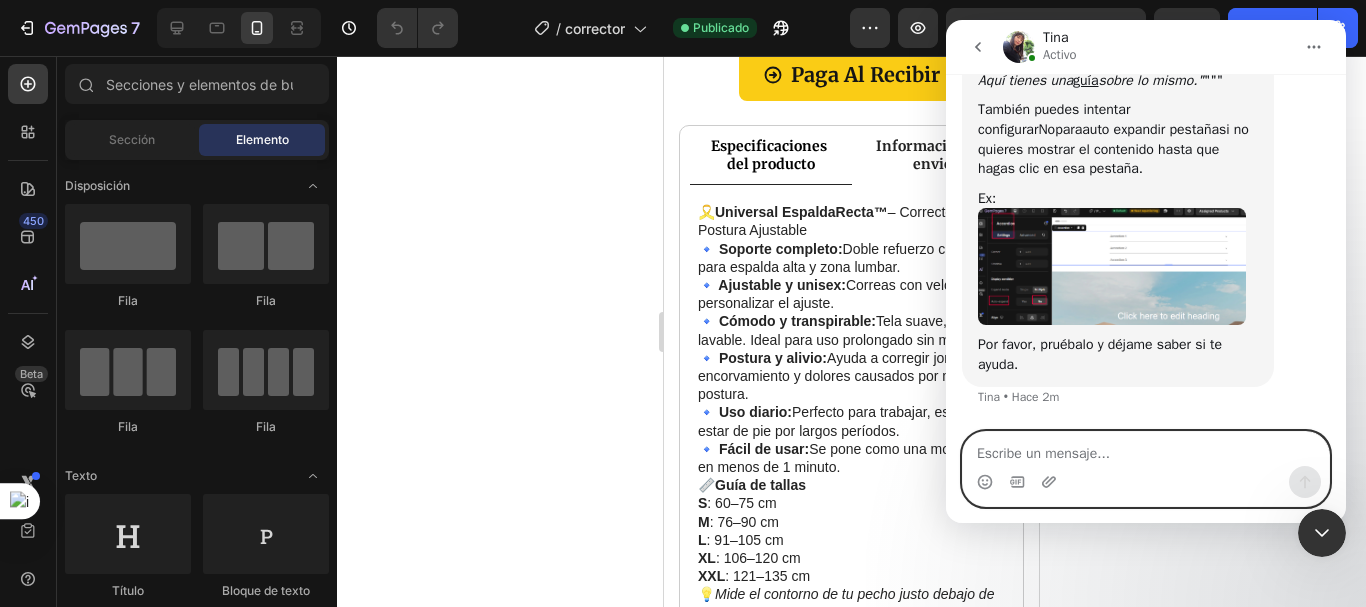 scroll, scrollTop: 3399, scrollLeft: 0, axis: vertical 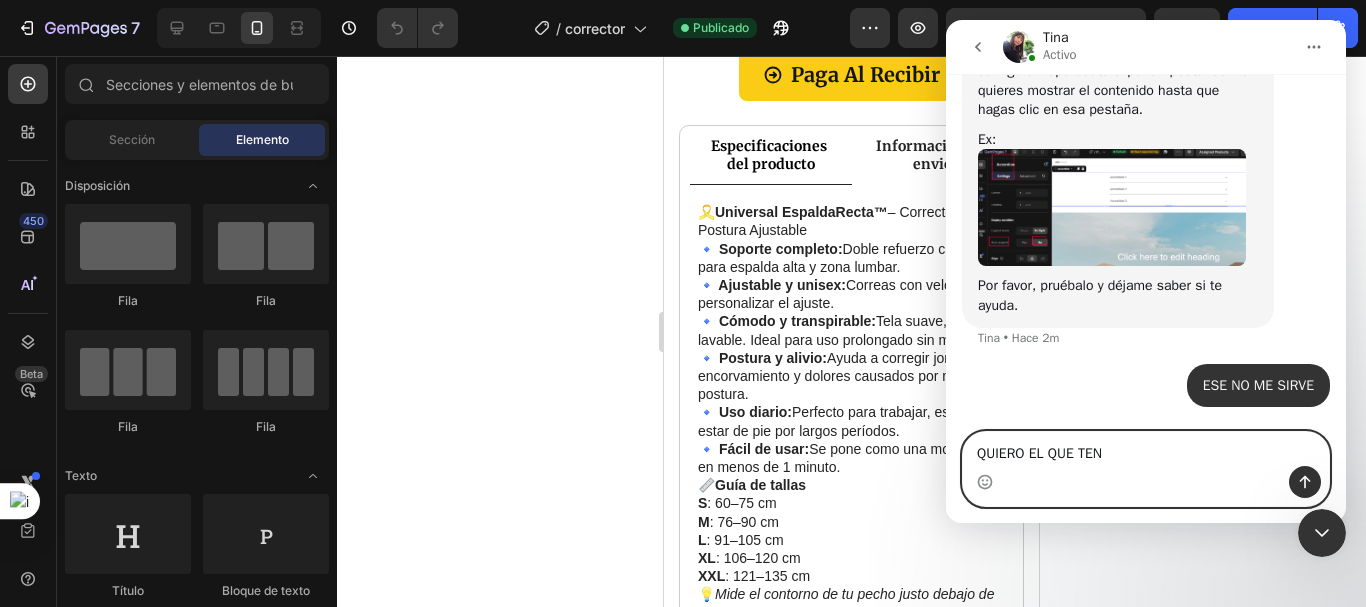 click on "QUIERO EL QUE TENGO" at bounding box center (1146, 449) 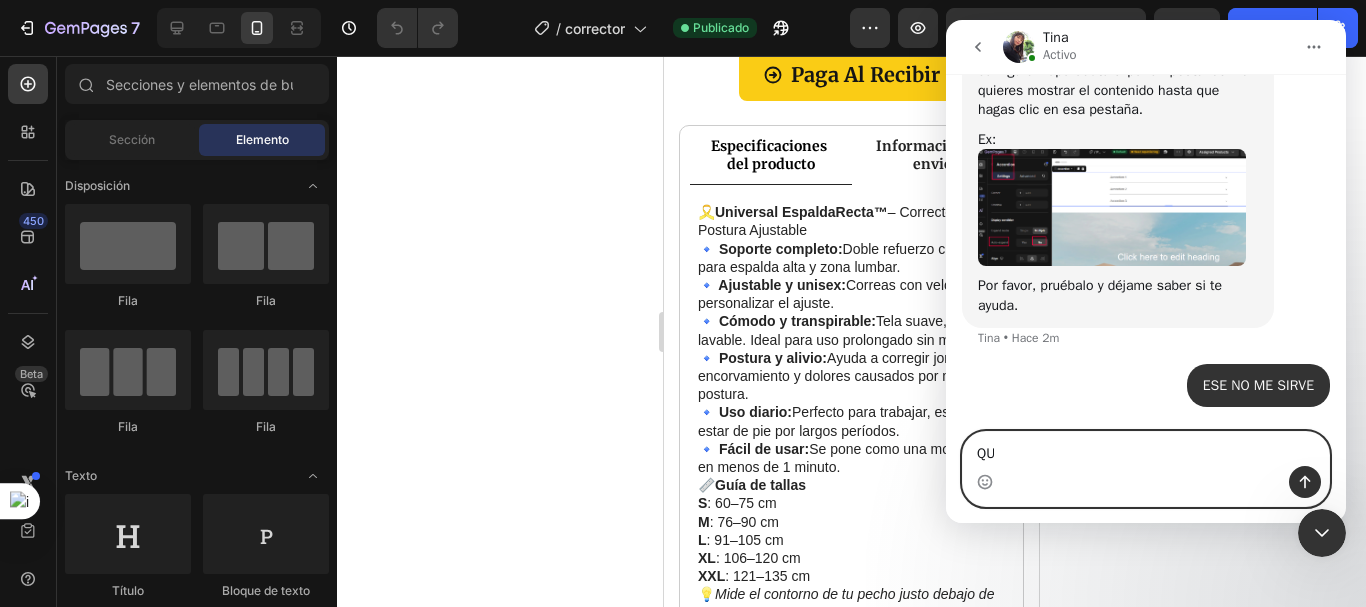 type on "Q" 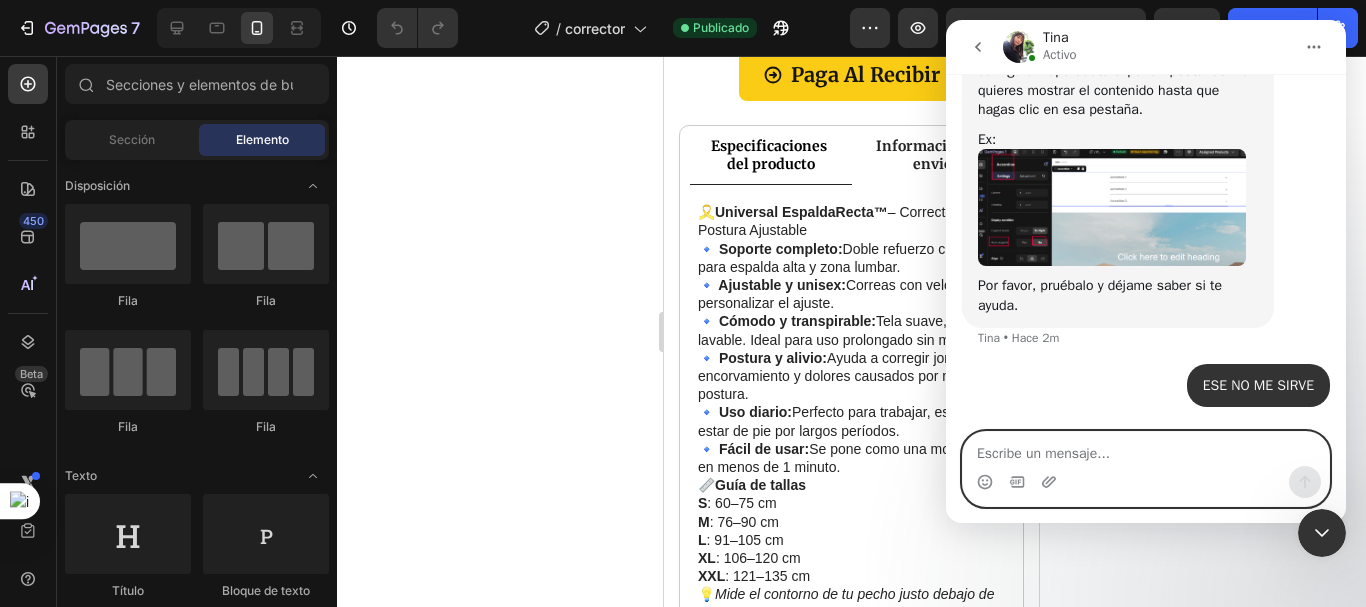 click at bounding box center [1146, 449] 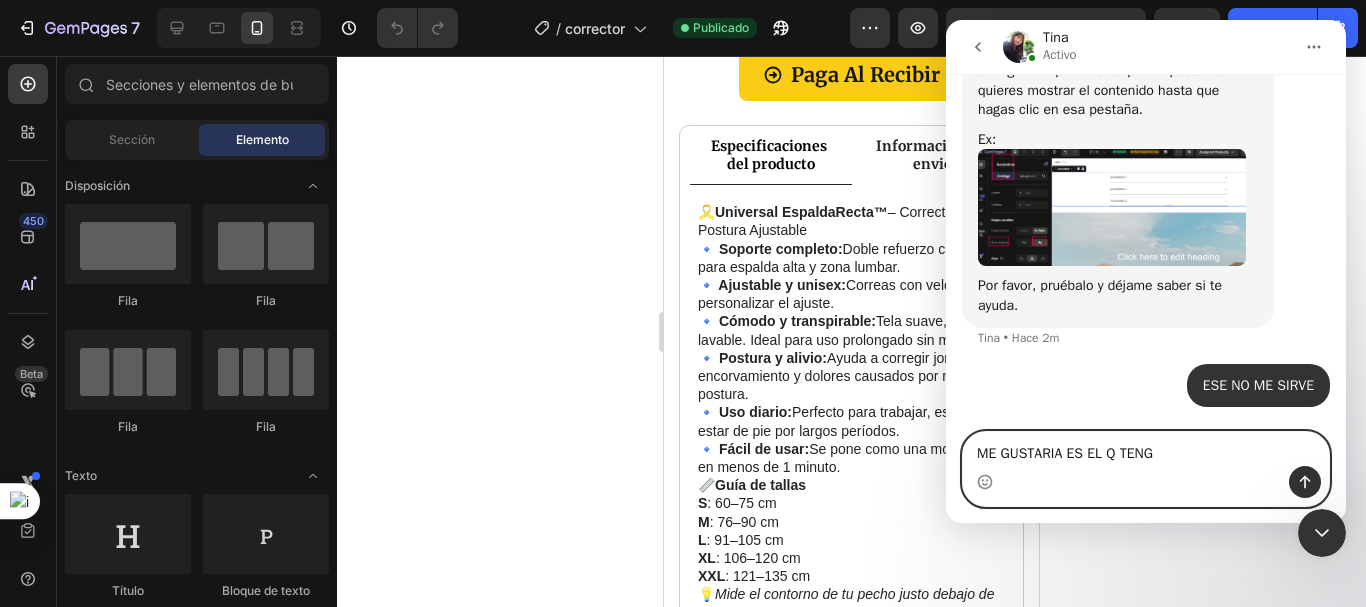 type on "ME GUSTARIA ES EL Q TENGO" 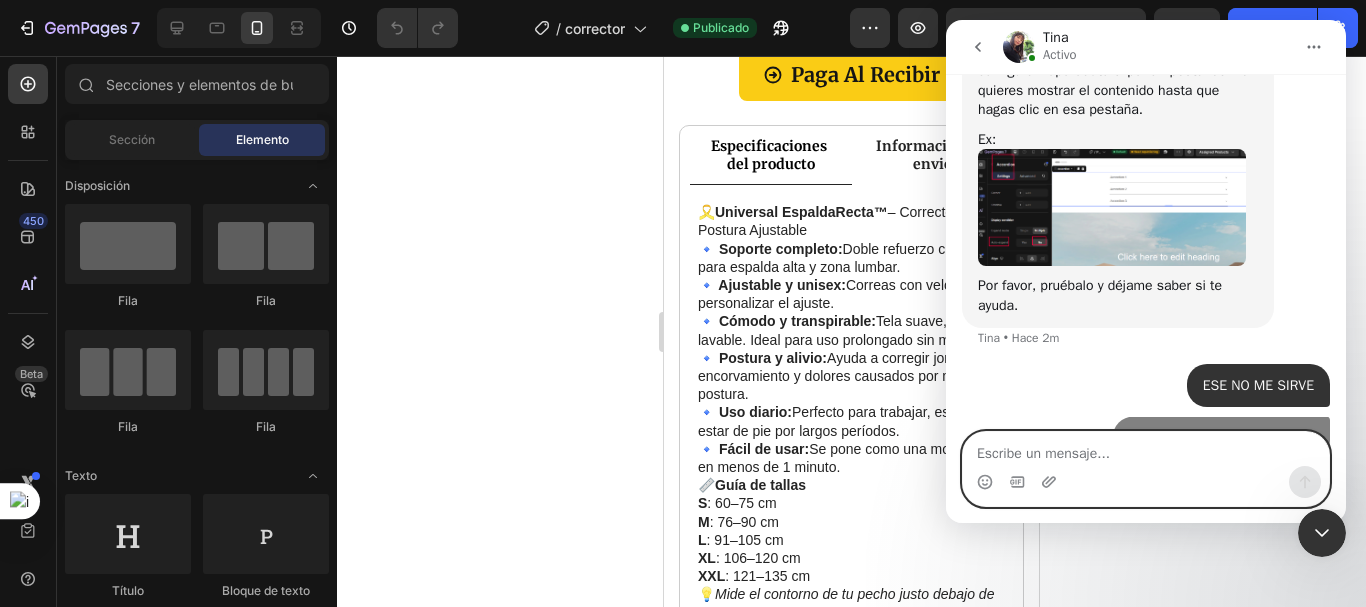 scroll, scrollTop: 3445, scrollLeft: 0, axis: vertical 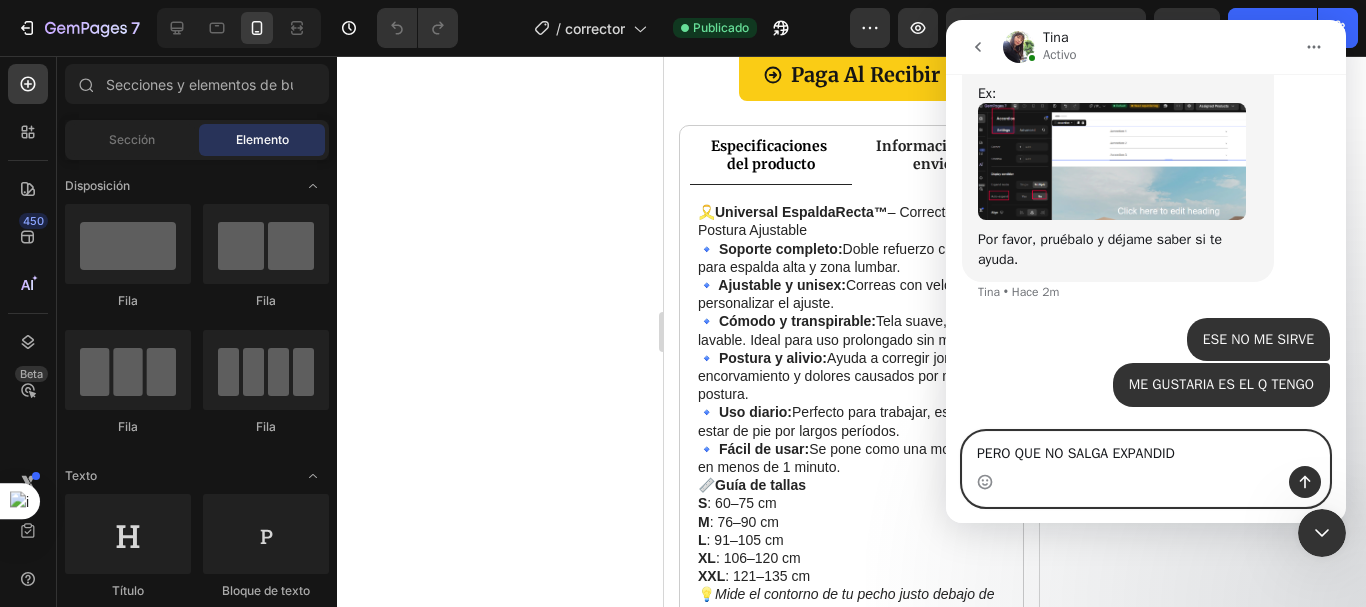 type on "PERO QUE NO SALGA EXPANDIDO" 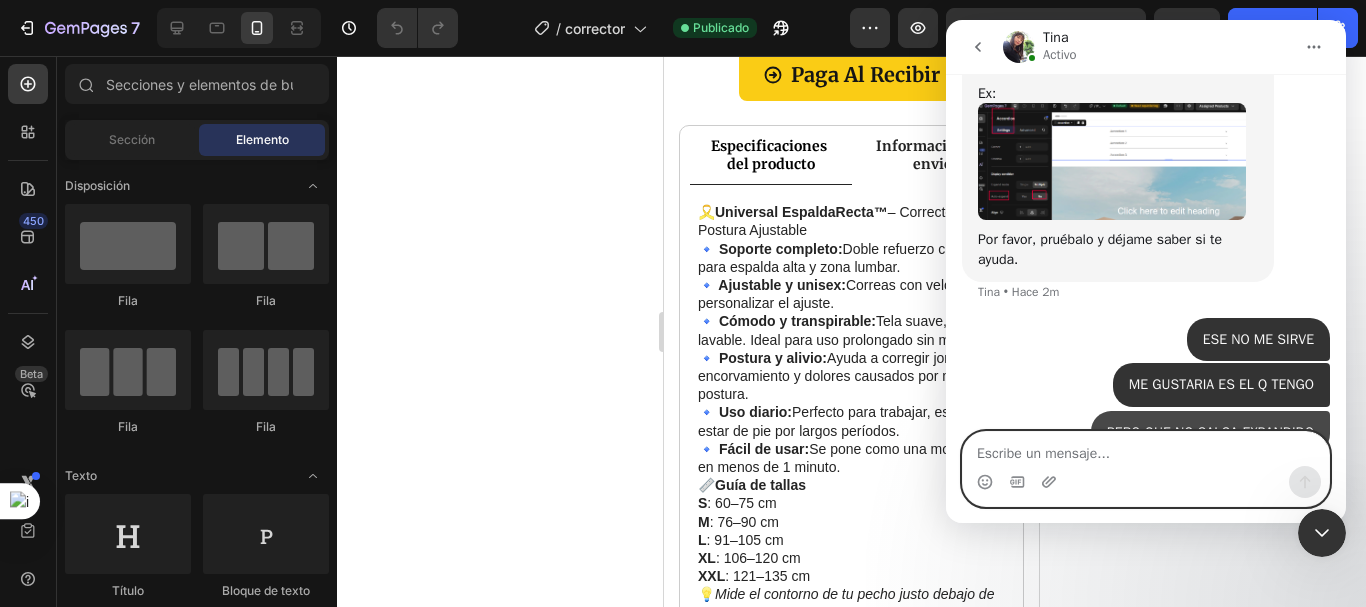 scroll, scrollTop: 3490, scrollLeft: 0, axis: vertical 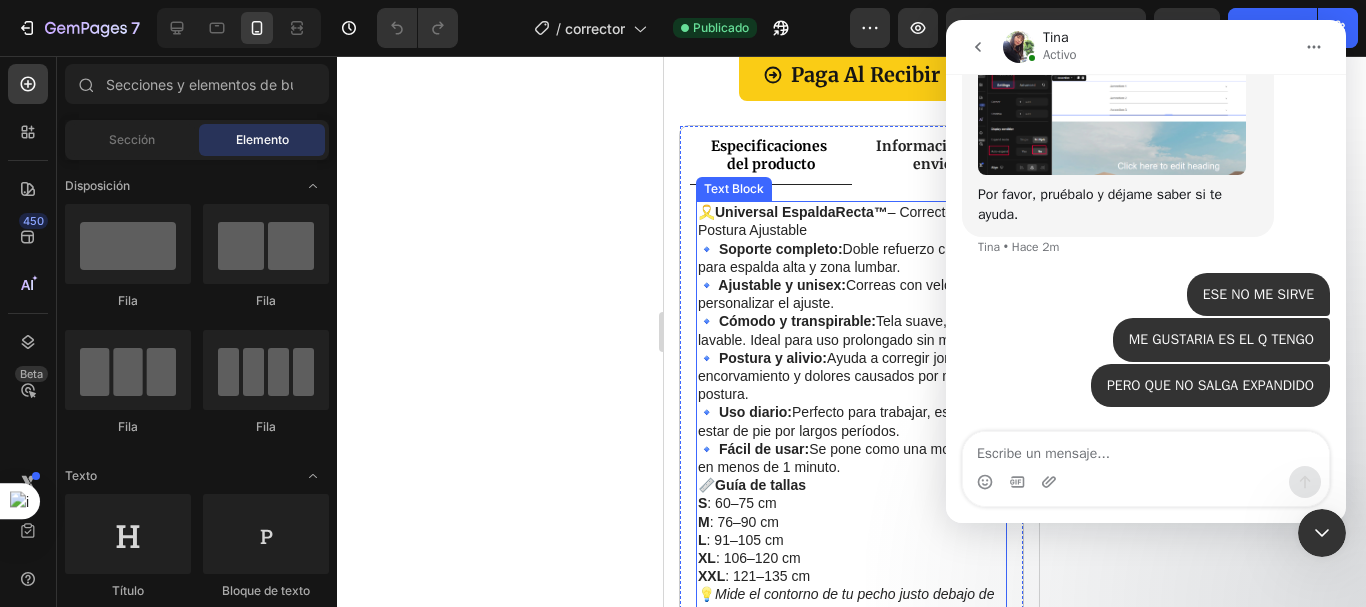 click on "🔹 Soporte completo:  Doble refuerzo cruzado para espalda alta y zona lumbar. 🔹 Ajustable y unisex:  Correas con velcro para personalizar el ajuste. 🔹 Cómodo y transpirable:  Tela suave, ligera y lavable. Ideal para uso prolongado sin molestias. 🔹 Postura y alivio:  Ayuda a corregir joroba, encorvamiento y dolores causados por mala postura. 🔹 Uso diario:  Perfecto para trabajar, estudiar o estar de pie por largos períodos. 🔹 Fácil de usar:  Se pone como una mochila, en menos de 1 minuto." at bounding box center (851, 358) 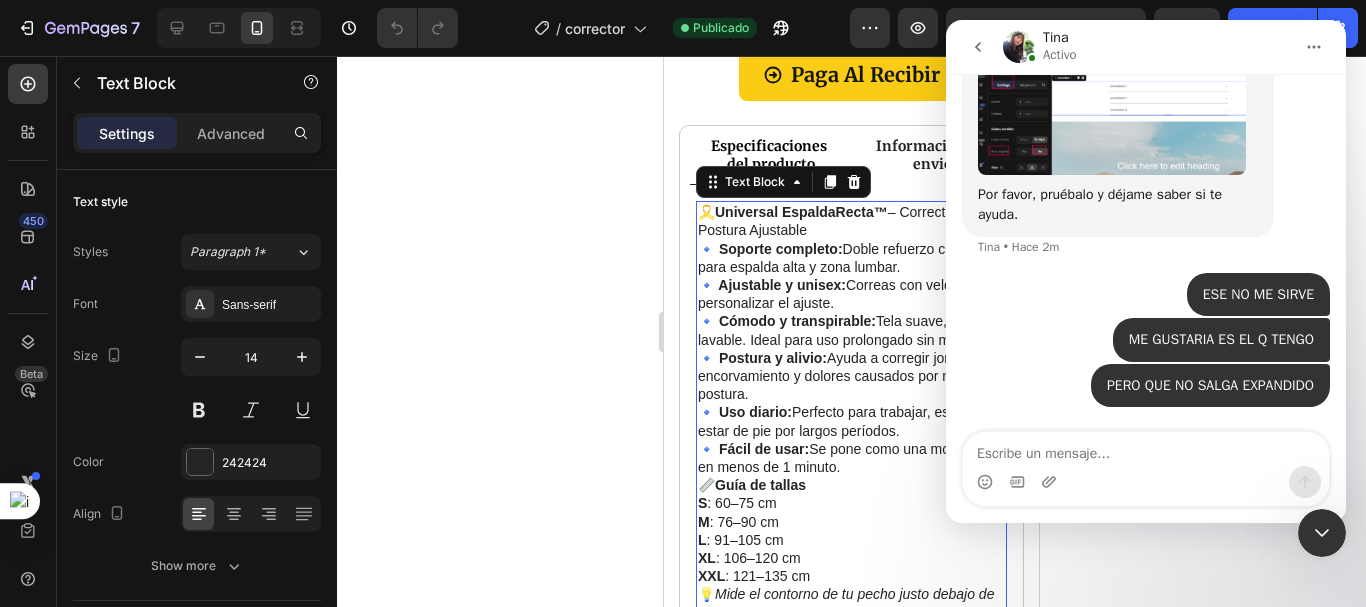 click on "🔹 Soporte completo:  Doble refuerzo cruzado para espalda alta y zona lumbar. 🔹 Ajustable y unisex:  Correas con velcro para personalizar el ajuste. 🔹 Cómodo y transpirable:  Tela suave, ligera y lavable. Ideal para uso prolongado sin molestias. 🔹 Postura y alivio:  Ayuda a corregir joroba, encorvamiento y dolores causados por mala postura. 🔹 Uso diario:  Perfecto para trabajar, estudiar o estar de pie por largos períodos. 🔹 Fácil de usar:  Se pone como una mochila, en menos de 1 minuto." at bounding box center [851, 358] 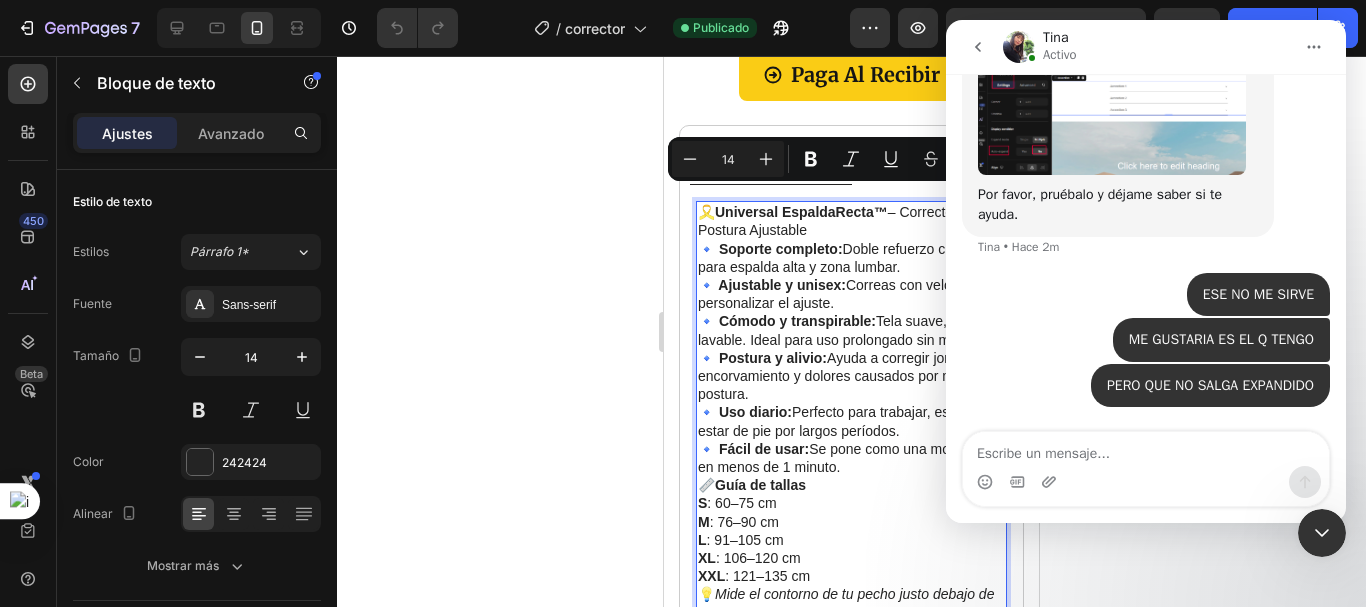 drag, startPoint x: 843, startPoint y: 462, endPoint x: 696, endPoint y: 205, distance: 296.07092 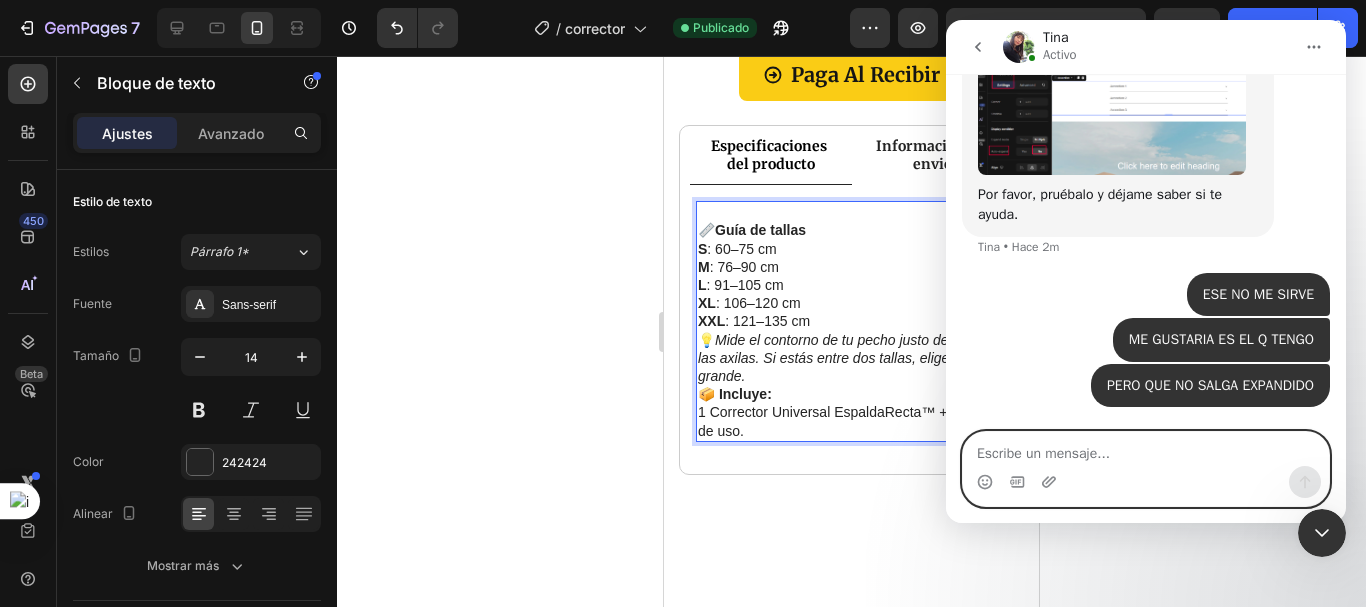 click at bounding box center (1146, 449) 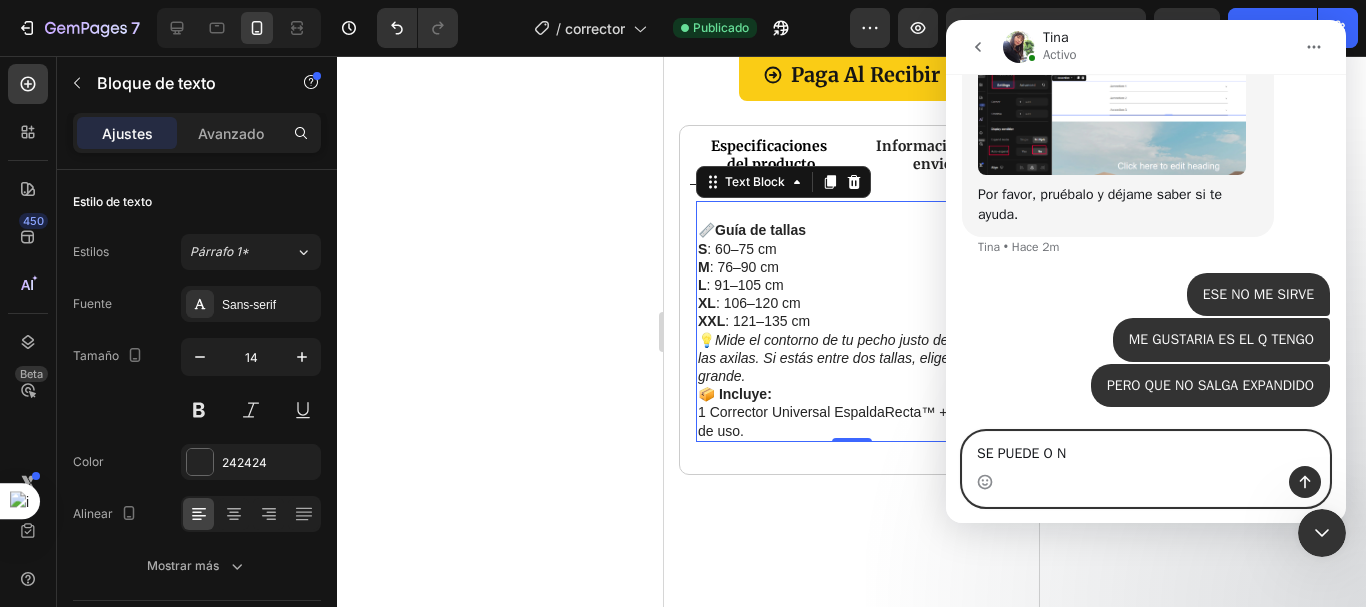 type on "SE PUEDE O NO" 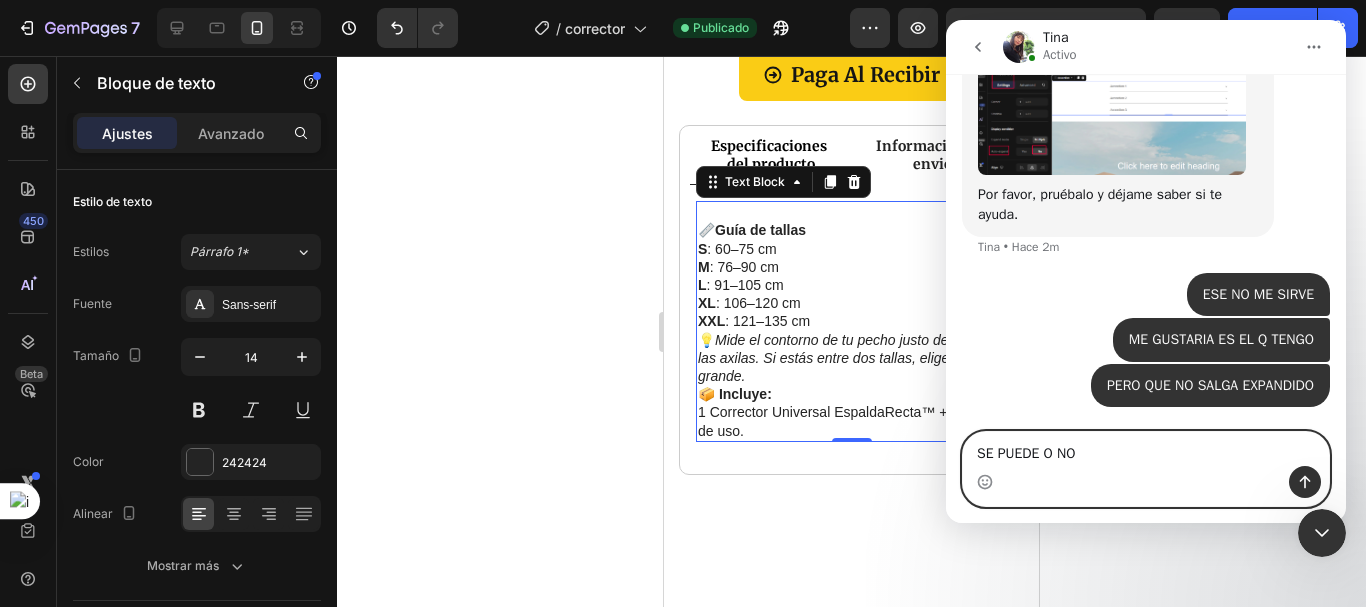 type 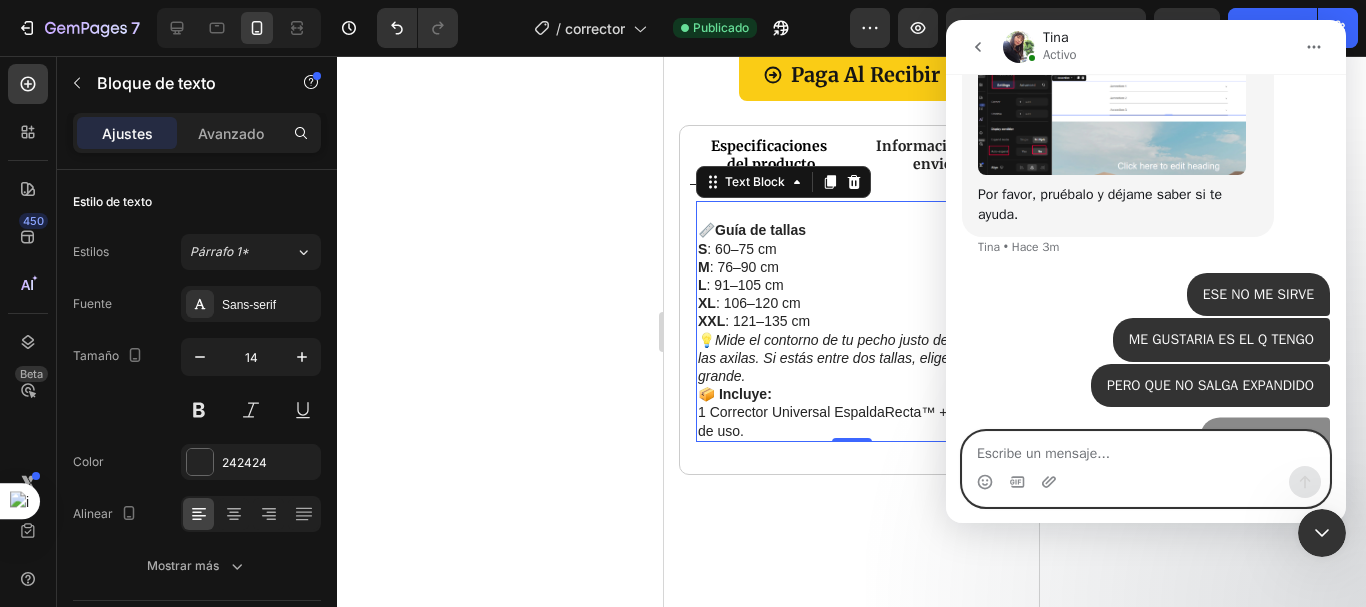 scroll, scrollTop: 3536, scrollLeft: 0, axis: vertical 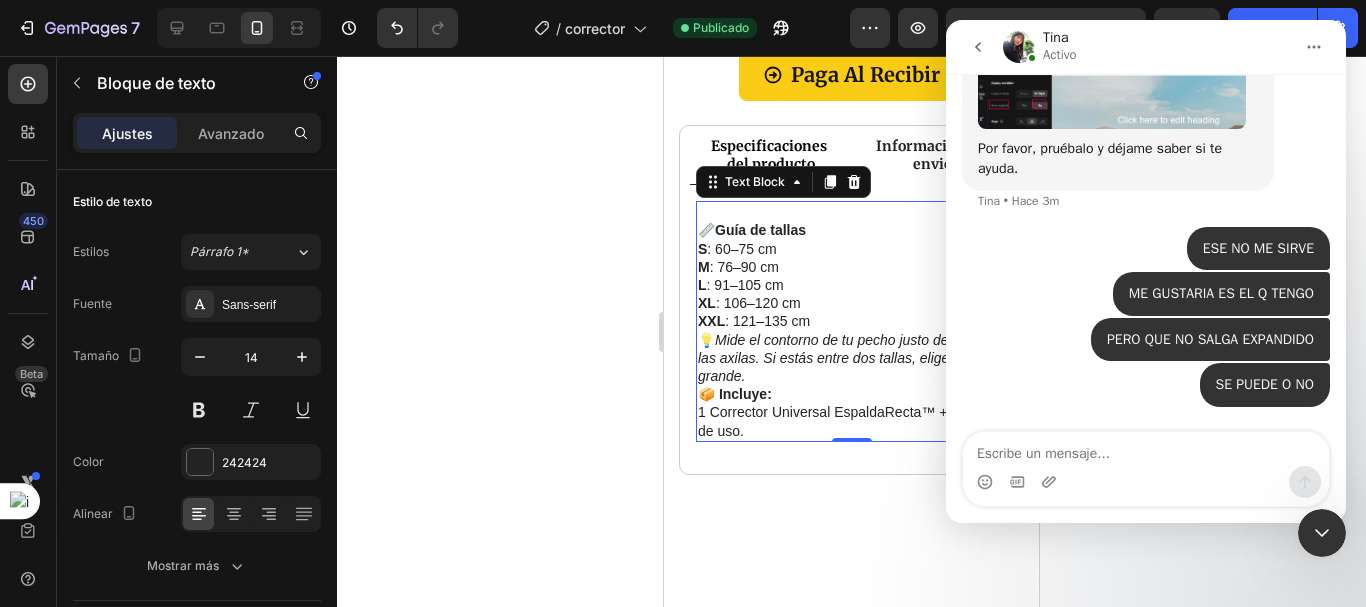 drag, startPoint x: 1324, startPoint y: 523, endPoint x: 1661, endPoint y: 995, distance: 579.9595 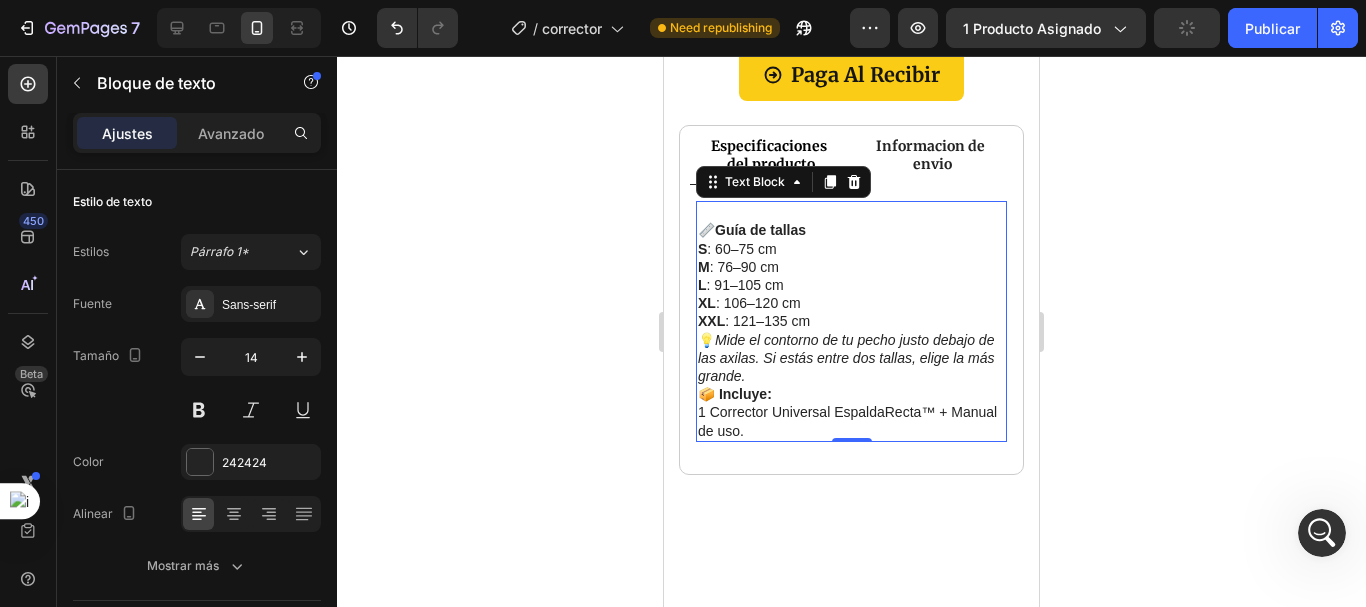 scroll, scrollTop: 0, scrollLeft: 0, axis: both 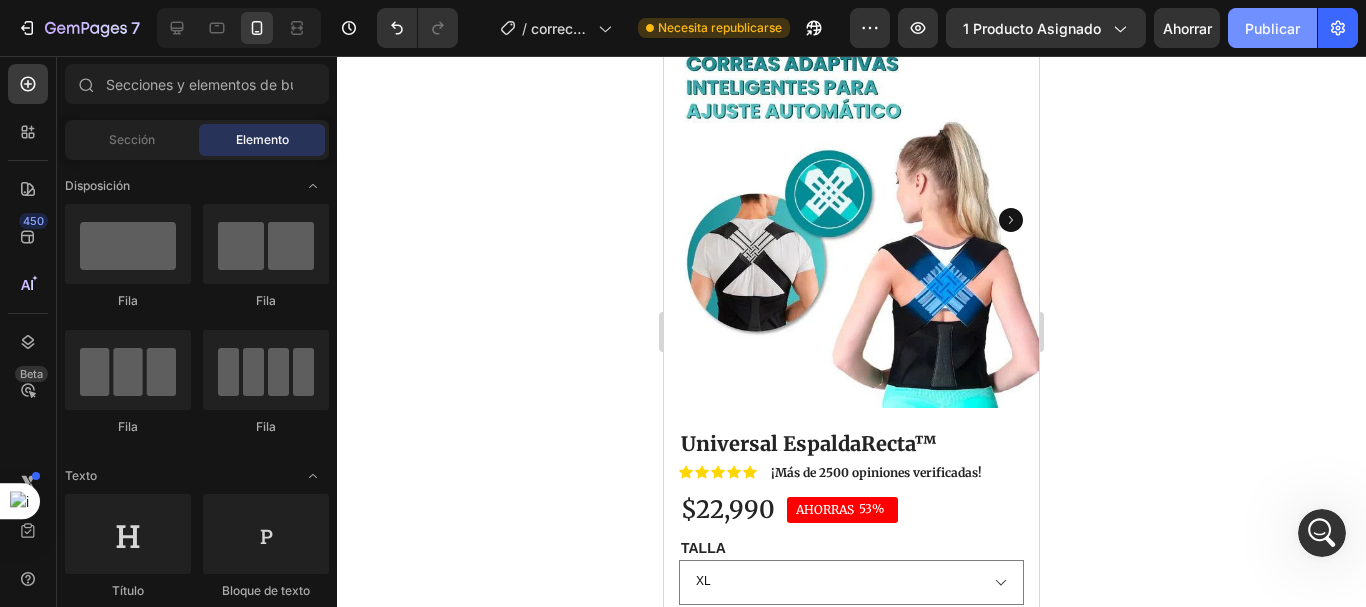 click on "Publicar" at bounding box center [1272, 28] 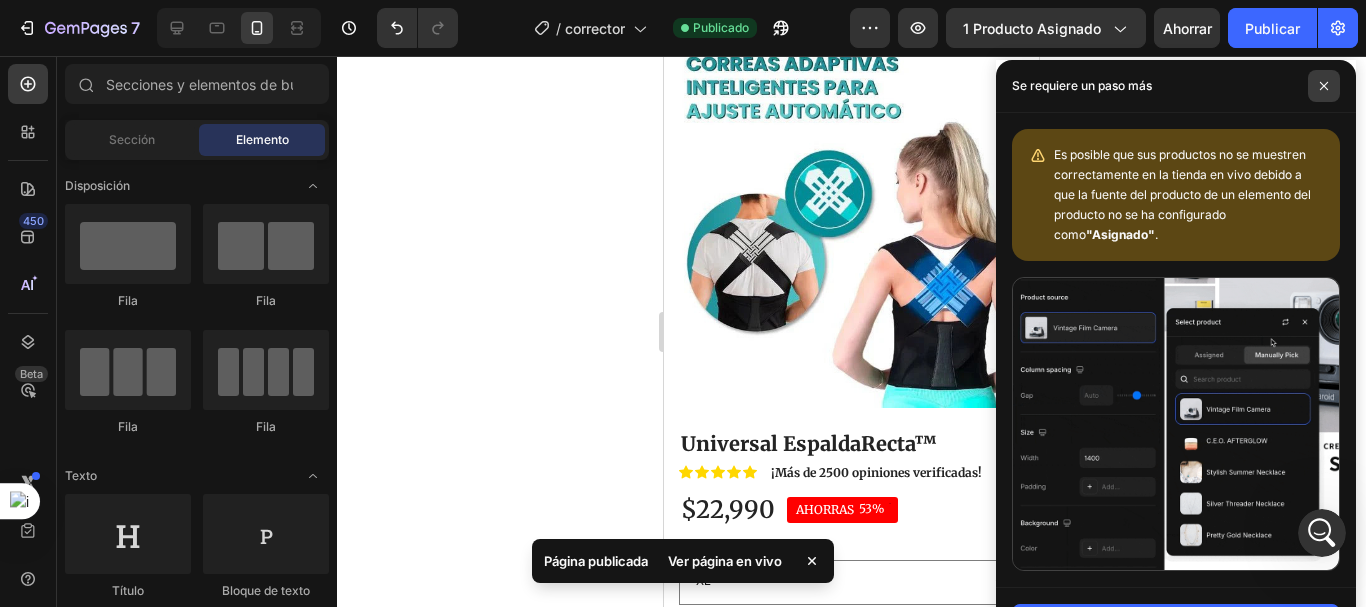 click at bounding box center [1324, 86] 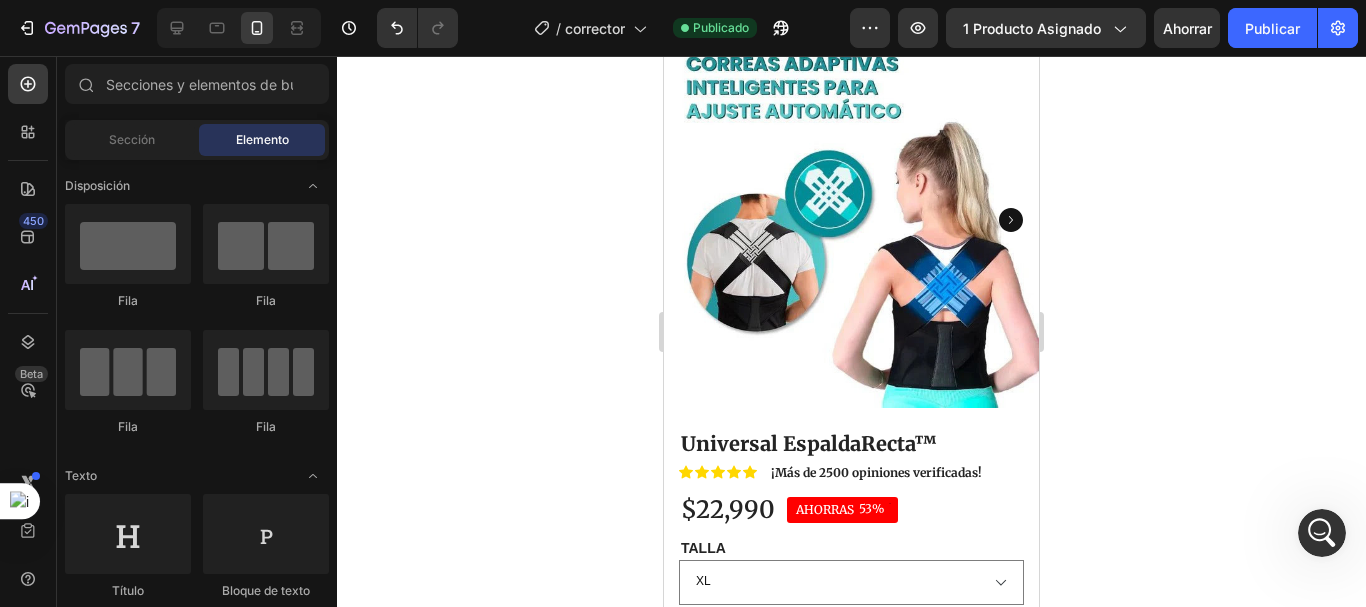 click 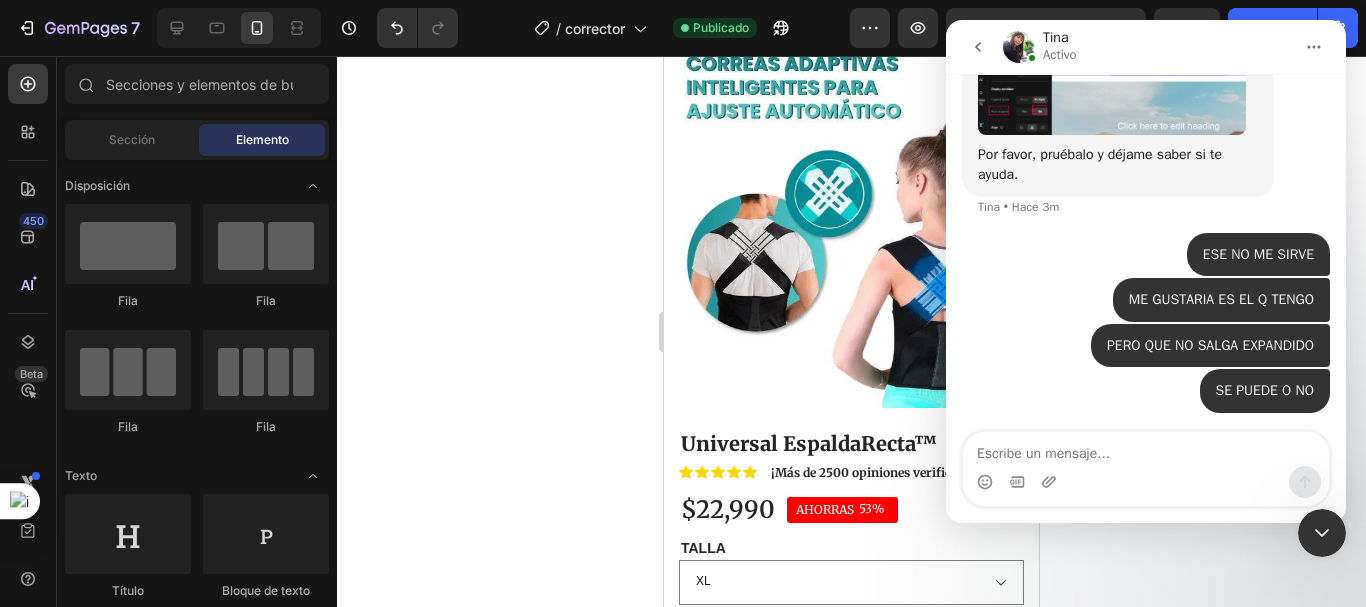 scroll, scrollTop: 3536, scrollLeft: 0, axis: vertical 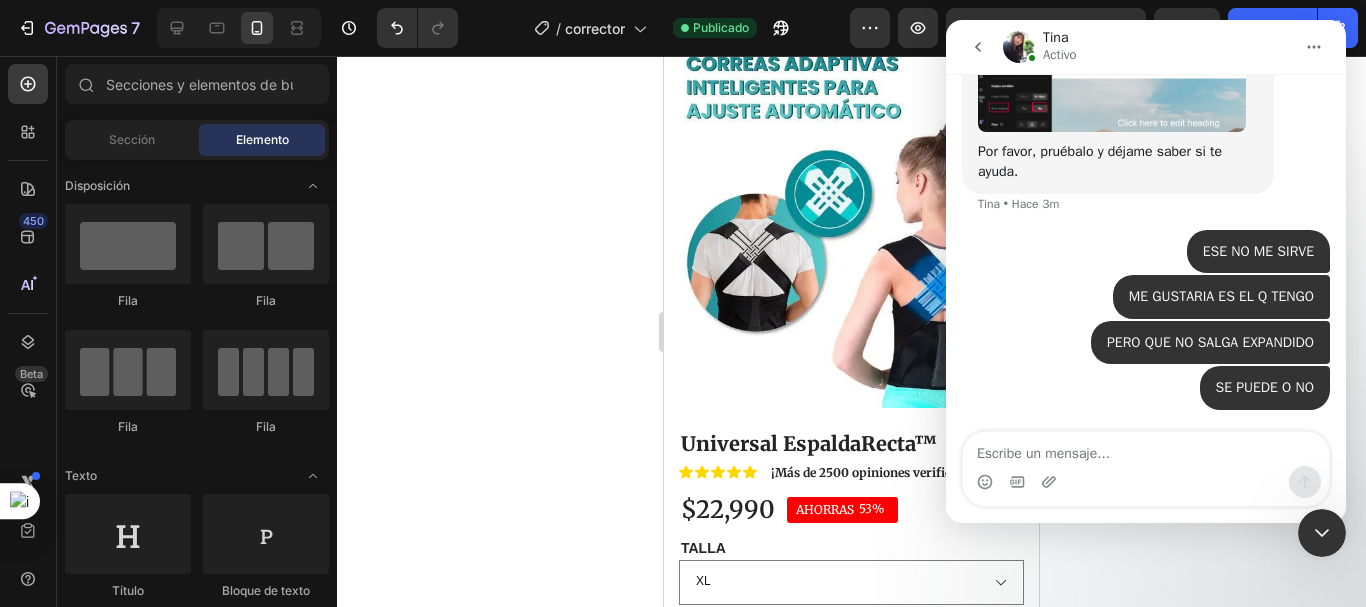 drag, startPoint x: 1340, startPoint y: 424, endPoint x: 2289, endPoint y: 613, distance: 967.6373 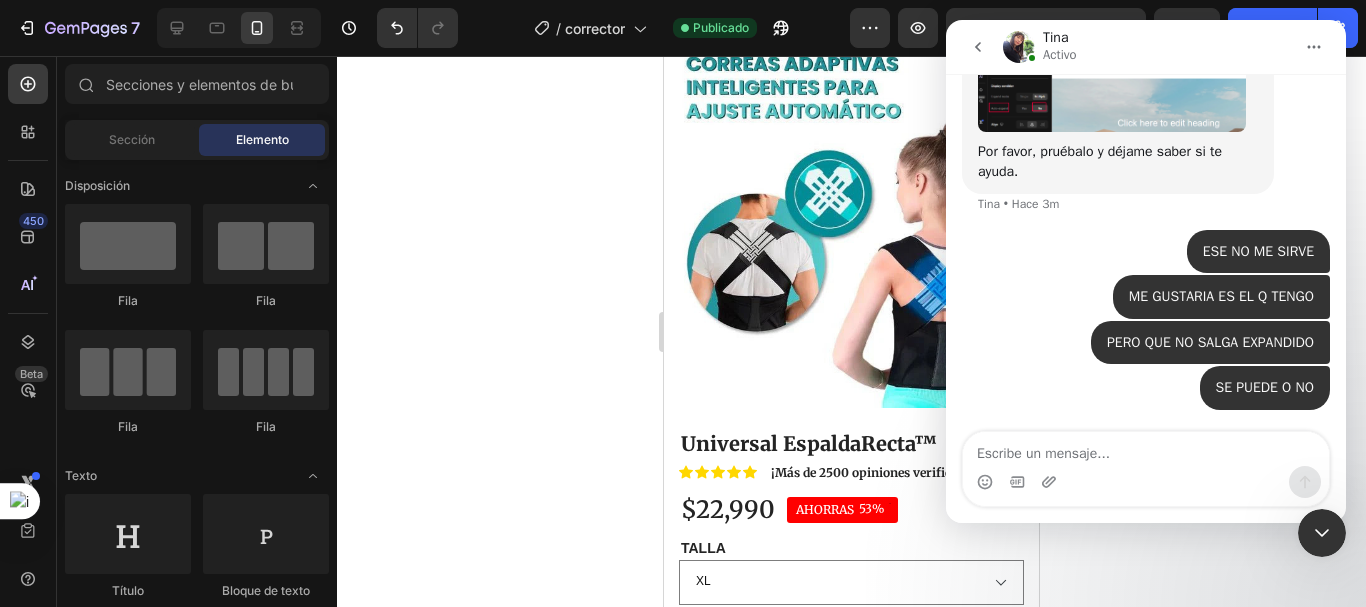 click at bounding box center (1146, 482) 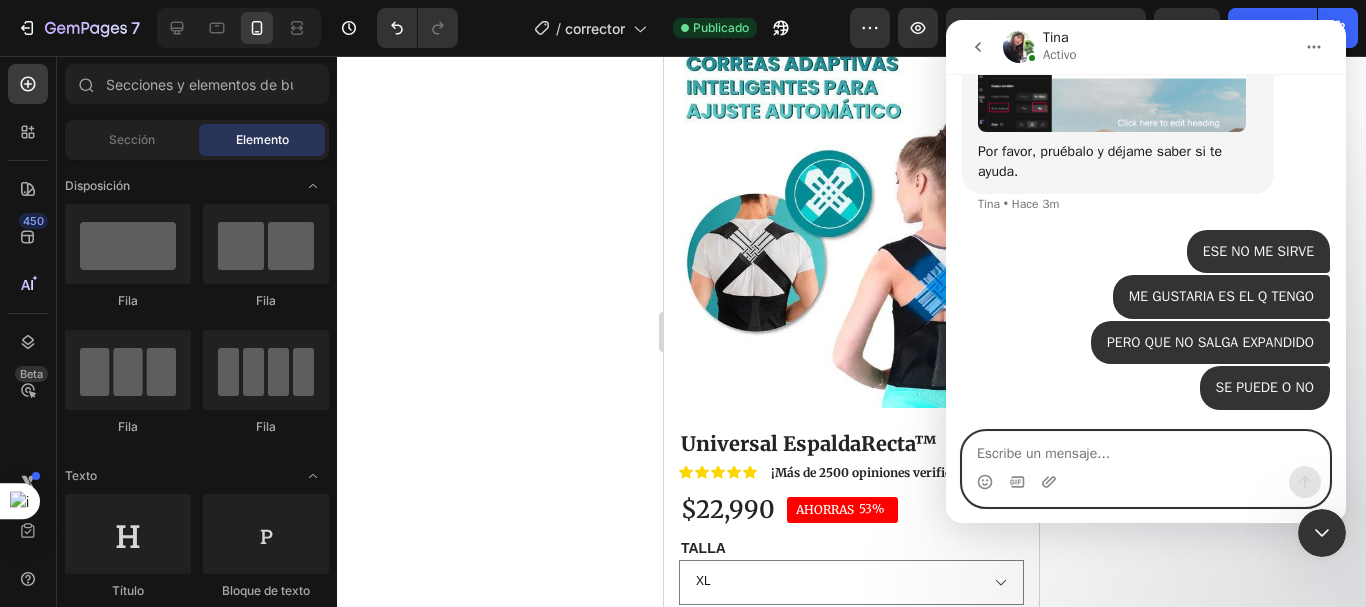 click at bounding box center [1146, 449] 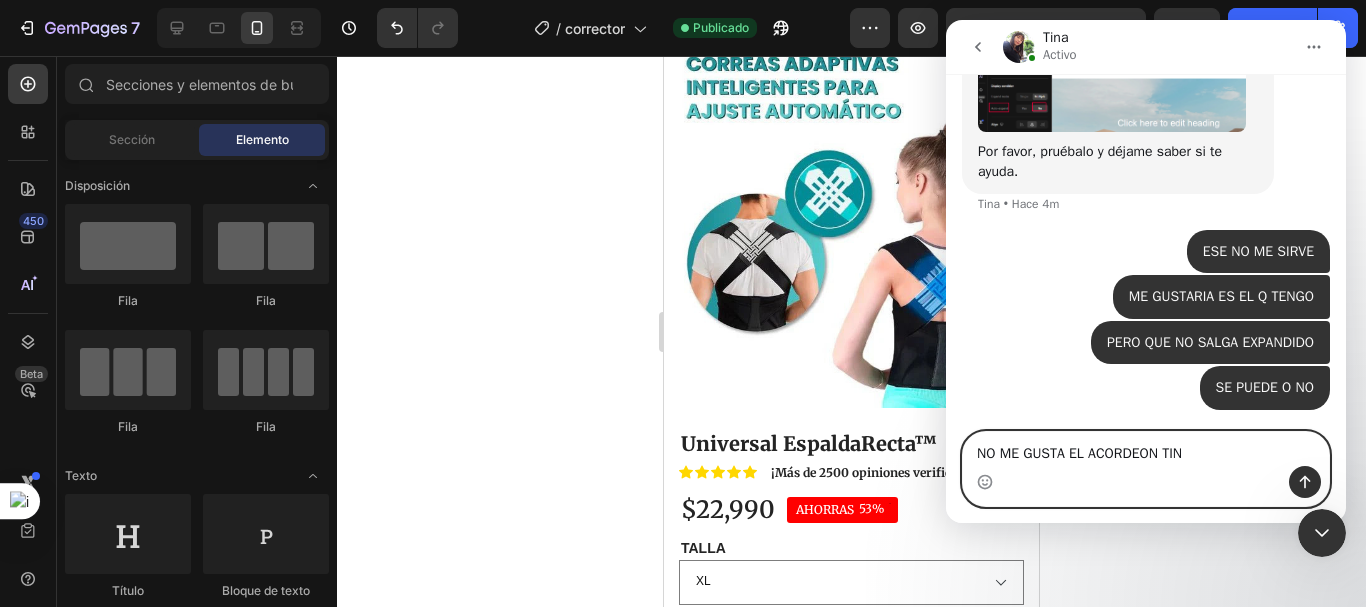 type on "NO ME GUSTA EL ACORDEON TINA" 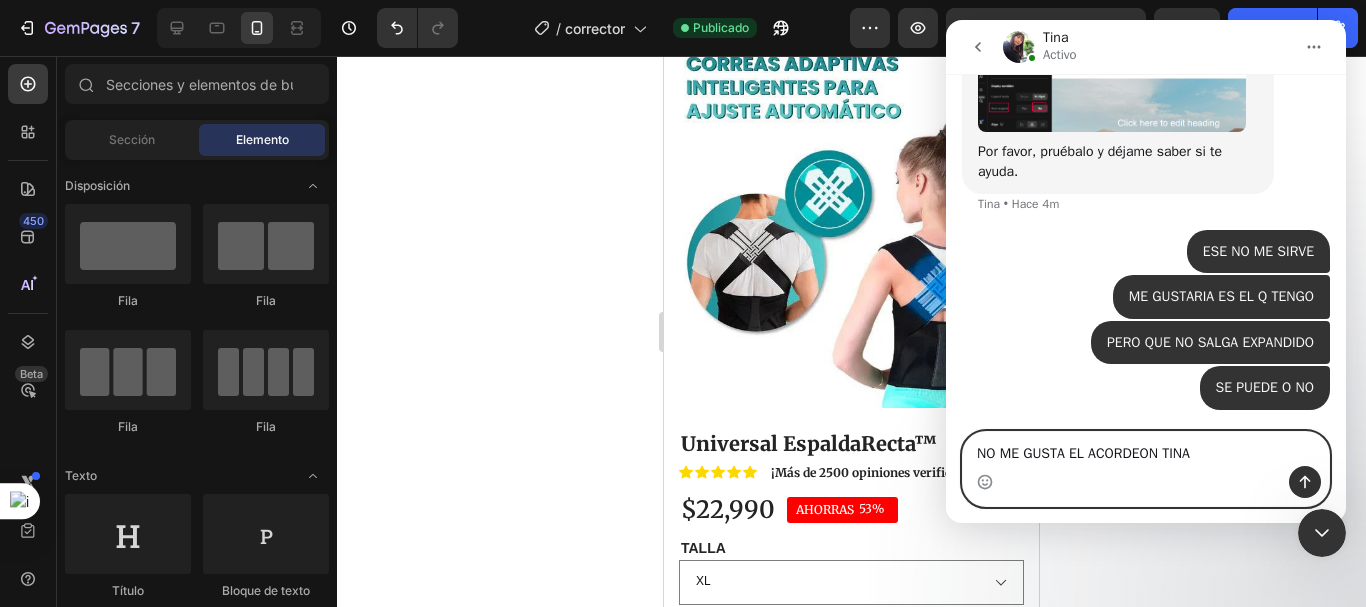 type 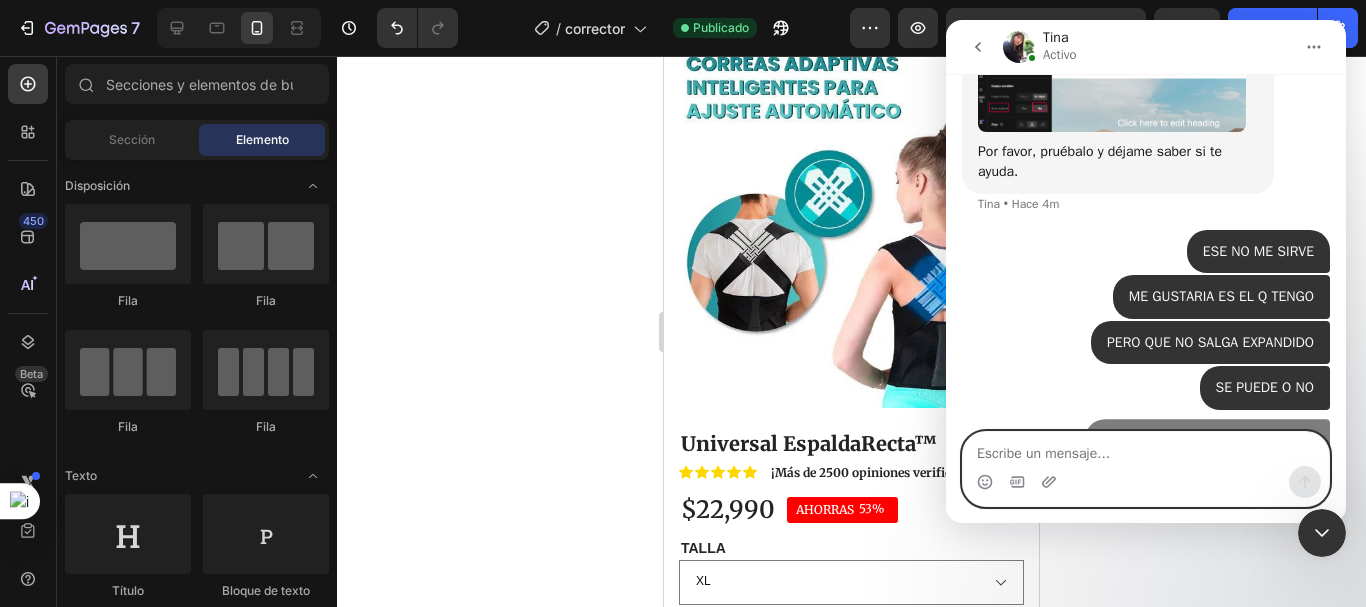 scroll, scrollTop: 3582, scrollLeft: 0, axis: vertical 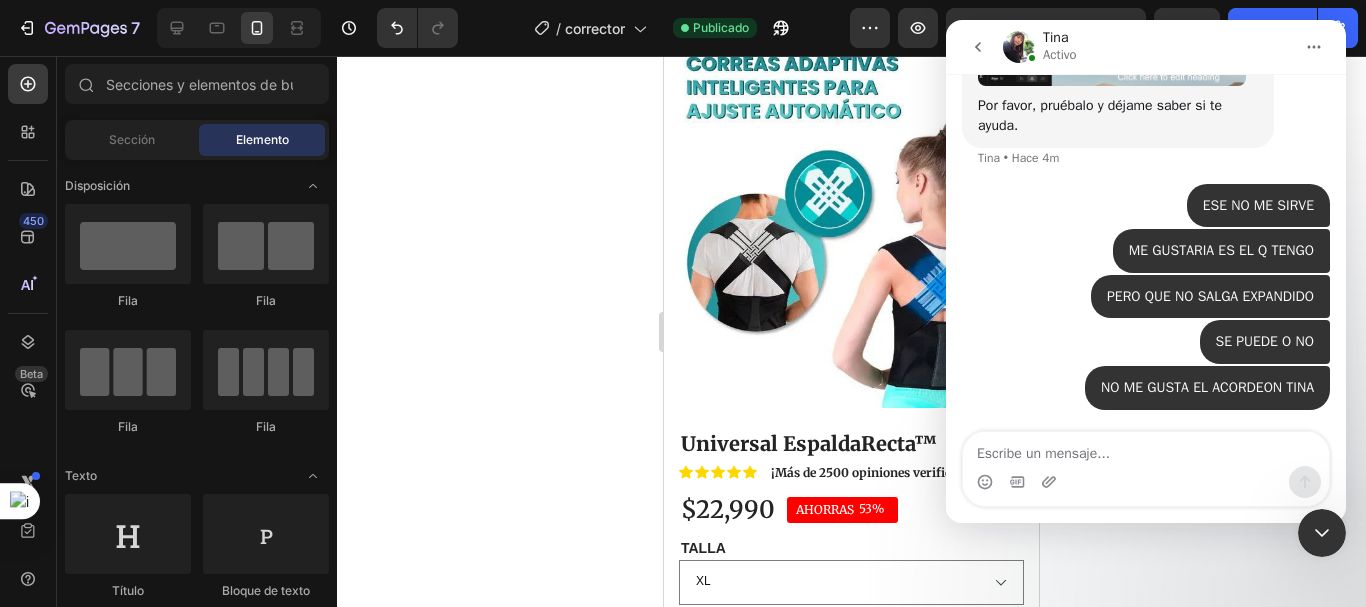 click 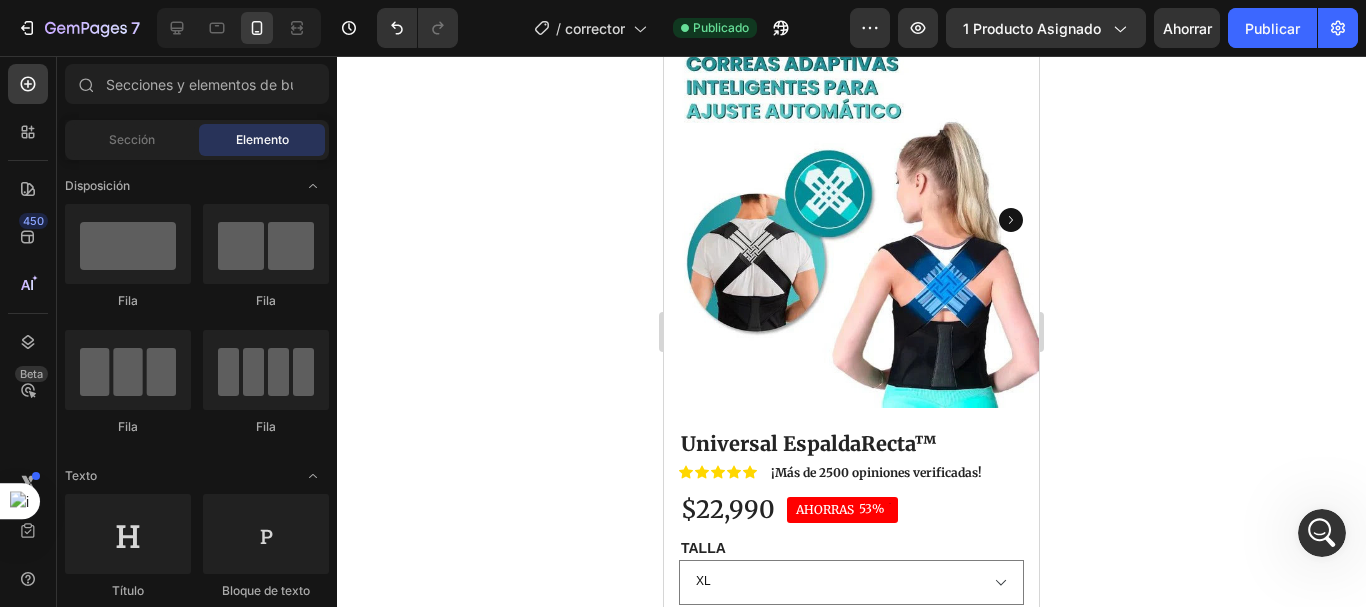 click at bounding box center [1322, 533] 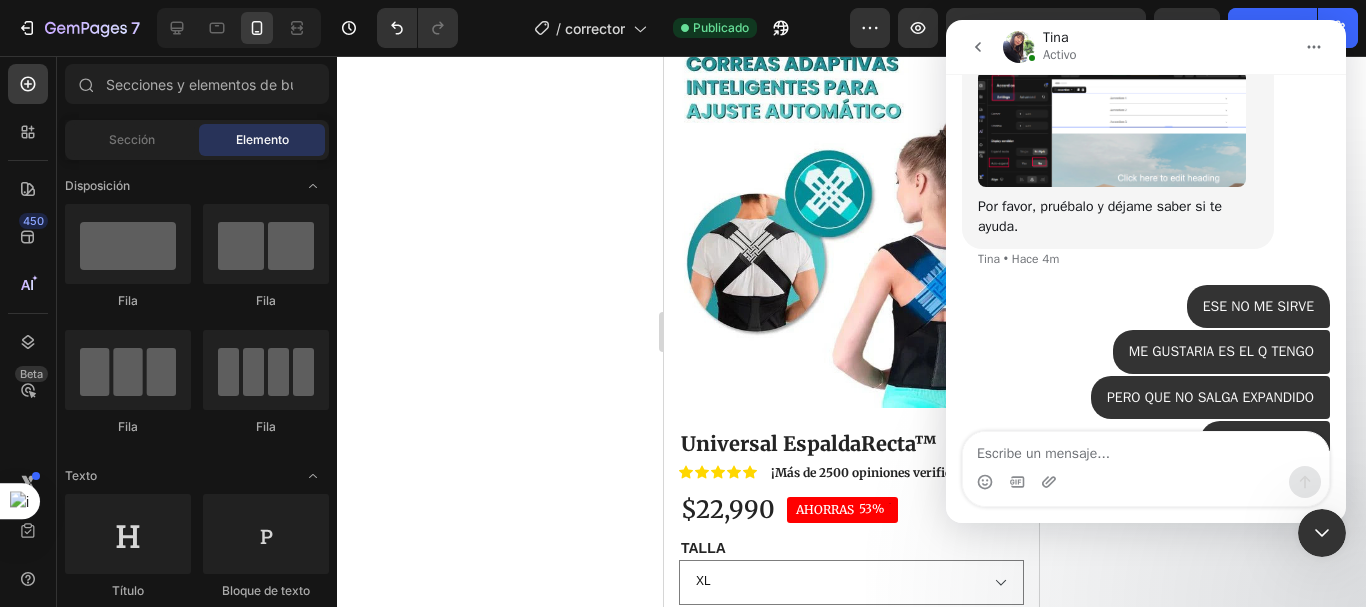 scroll, scrollTop: 3582, scrollLeft: 0, axis: vertical 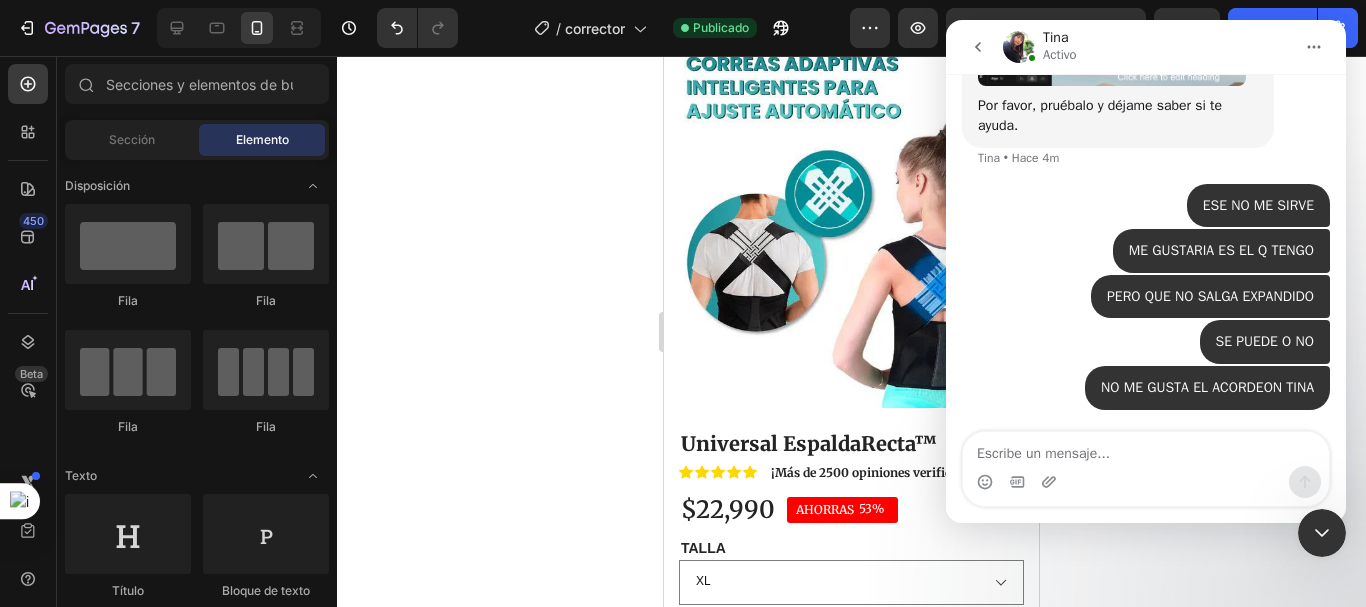 click at bounding box center (1146, 449) 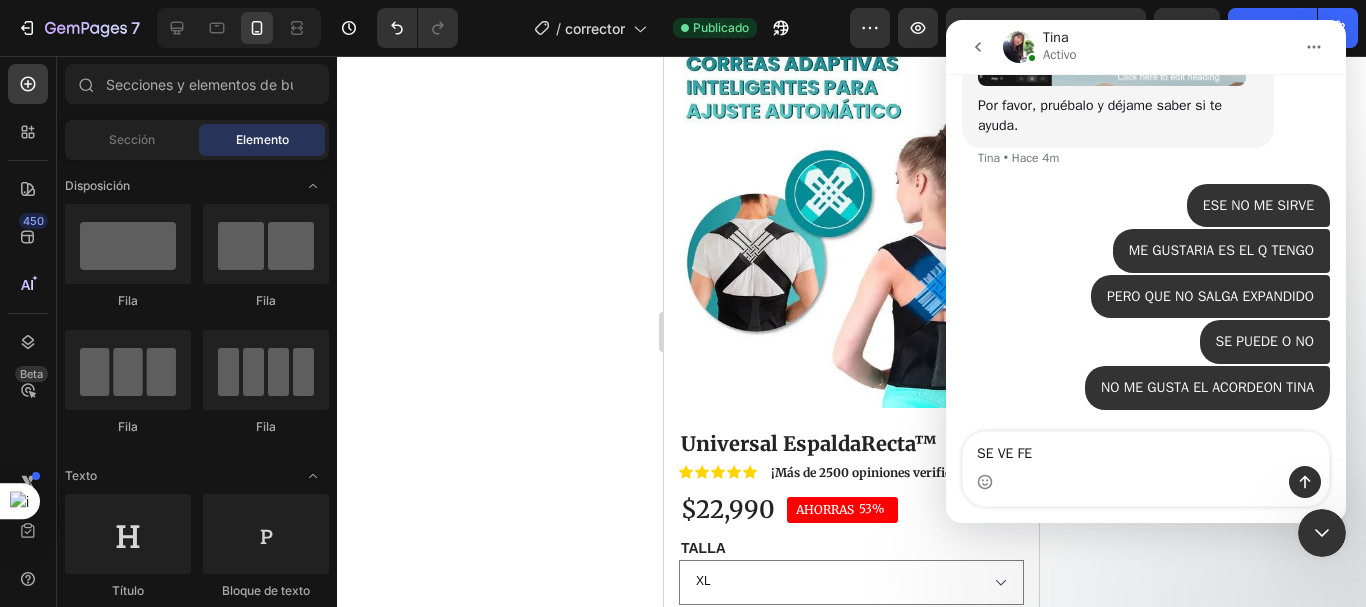 type on "SE VE FEO" 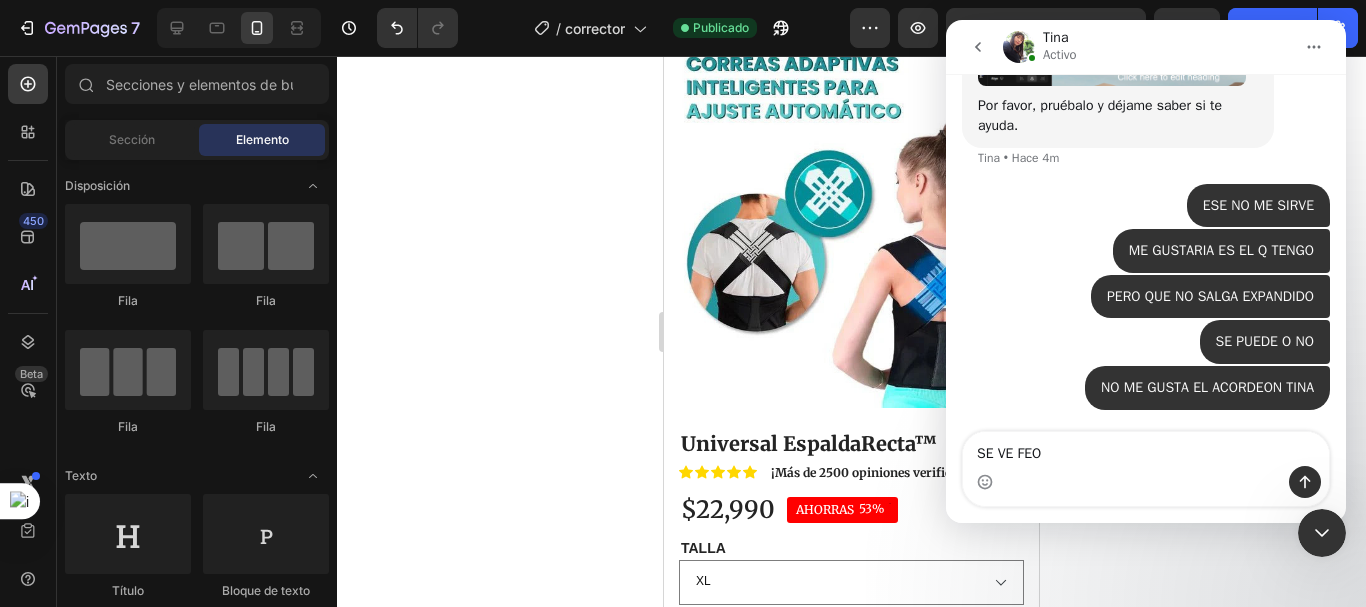 type 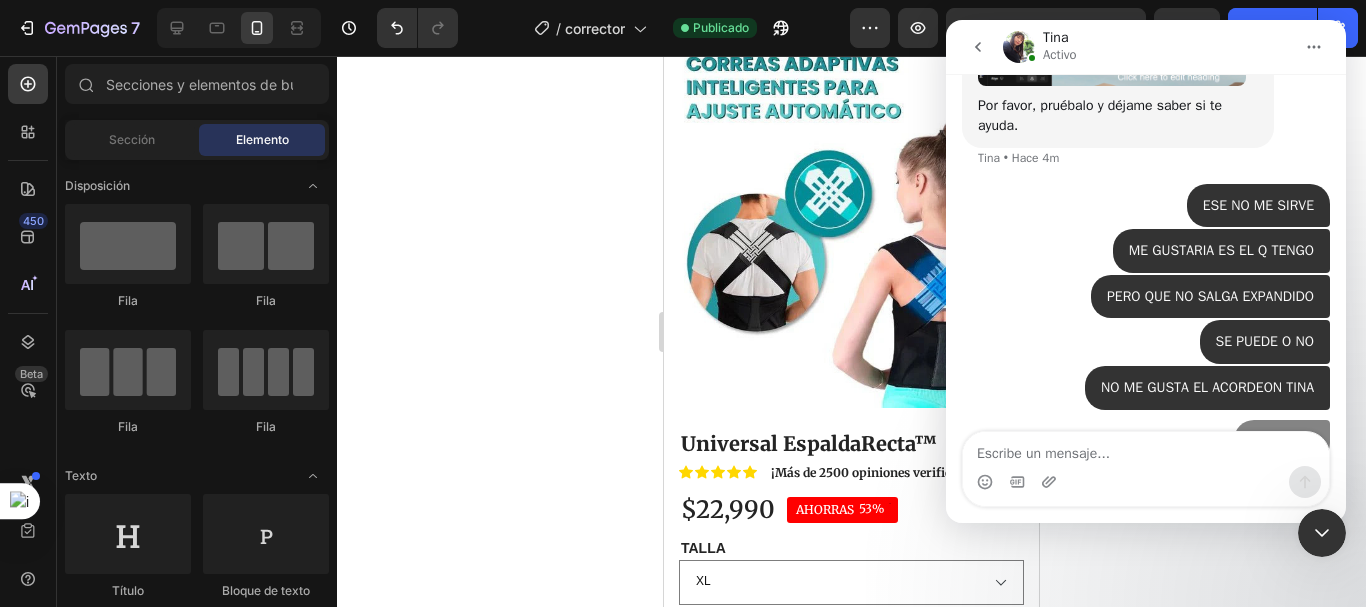 scroll, scrollTop: 3627, scrollLeft: 0, axis: vertical 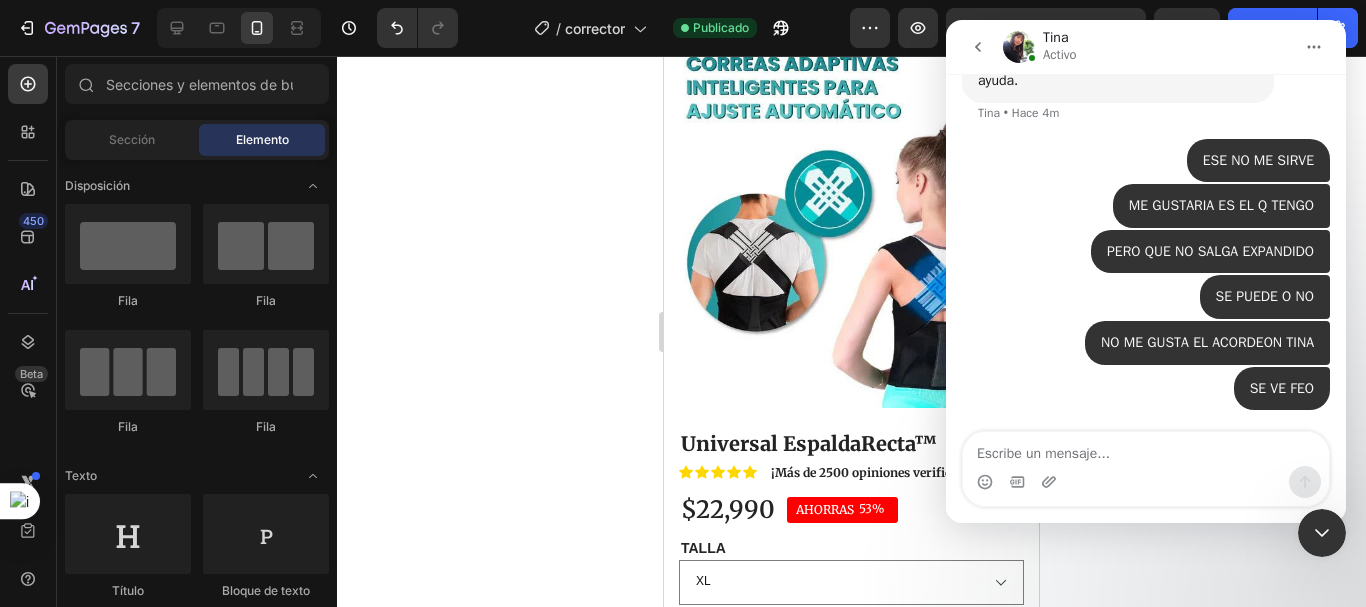 click 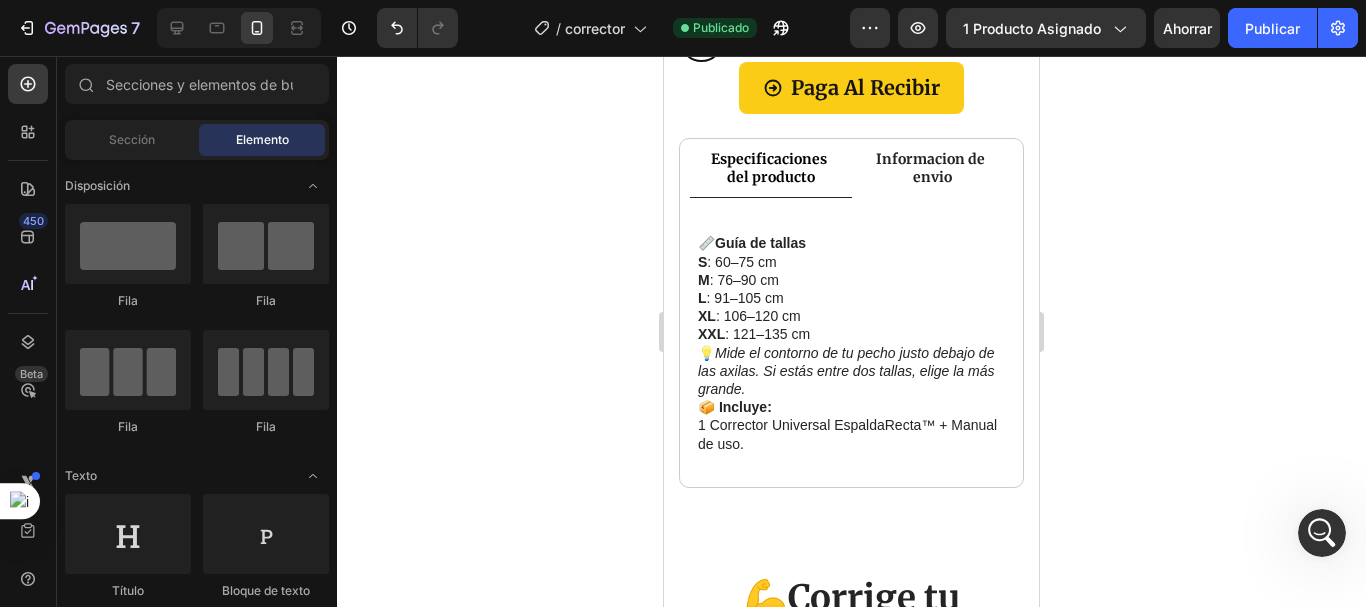 scroll, scrollTop: 784, scrollLeft: 0, axis: vertical 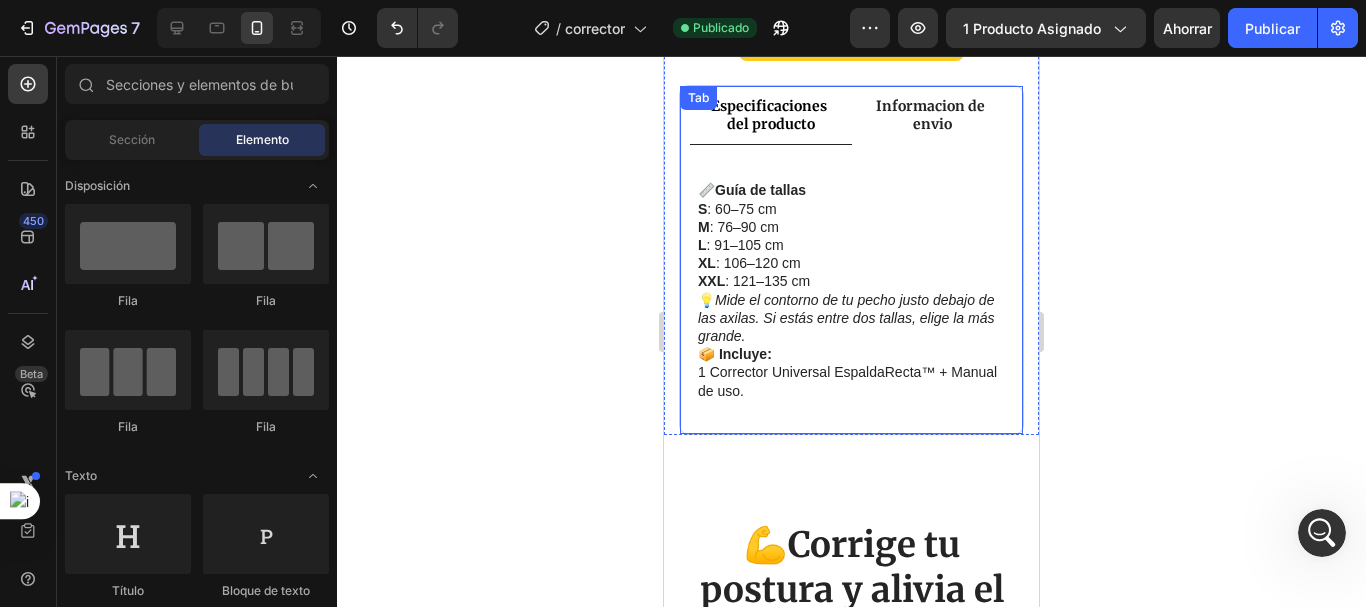 click on "Informacion de envio" at bounding box center (932, 115) 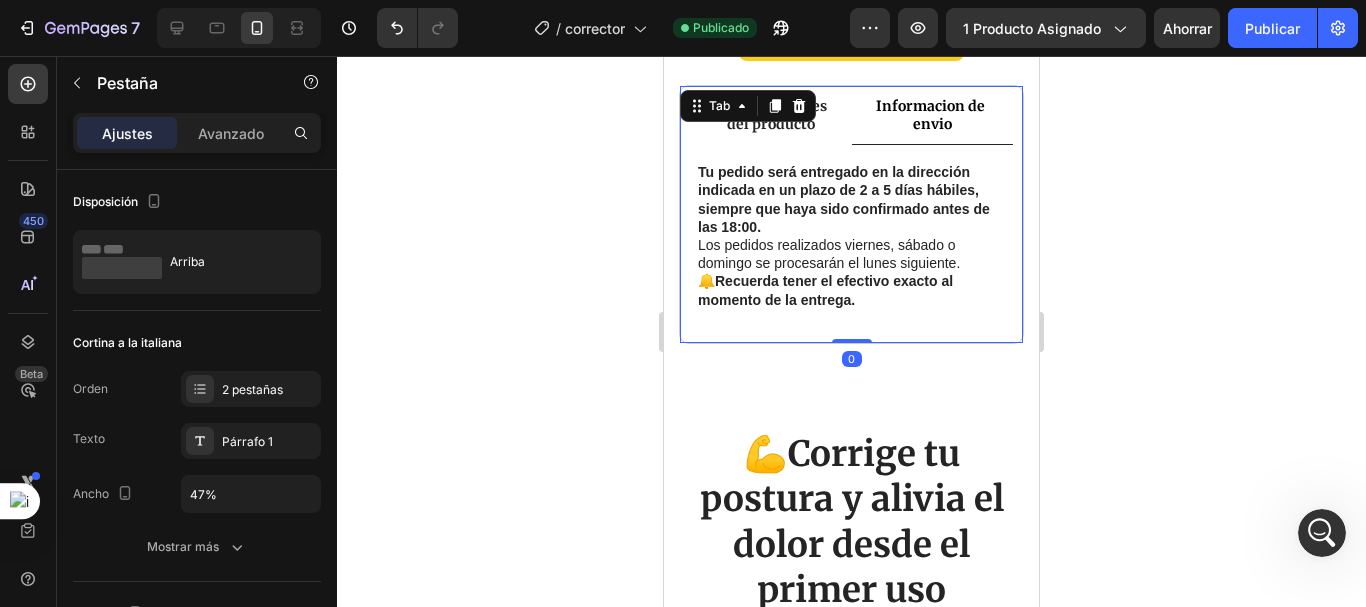 click on "Especificaciones del producto" at bounding box center [770, 115] 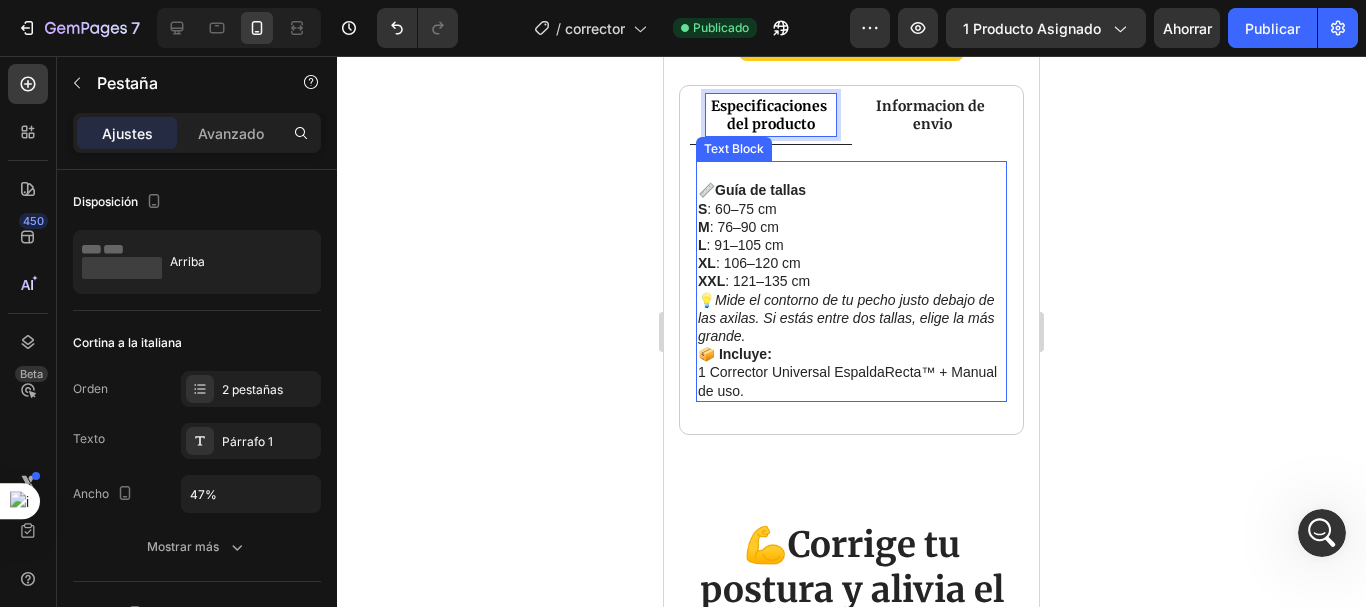click at bounding box center [851, 172] 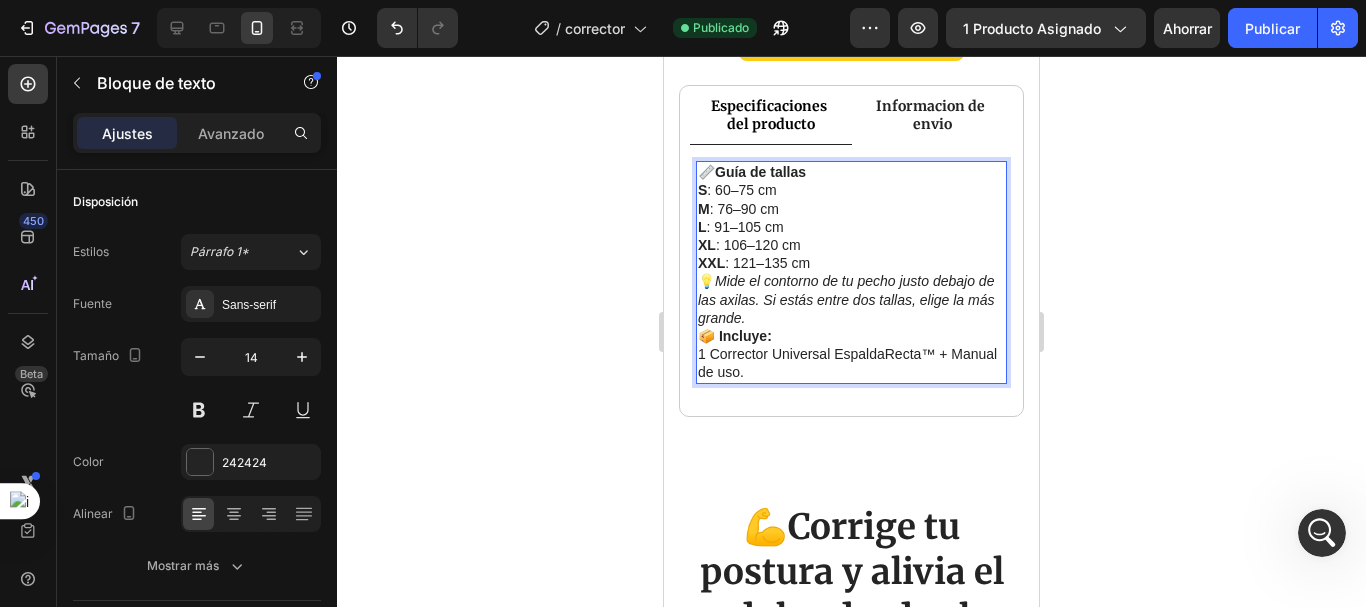 click 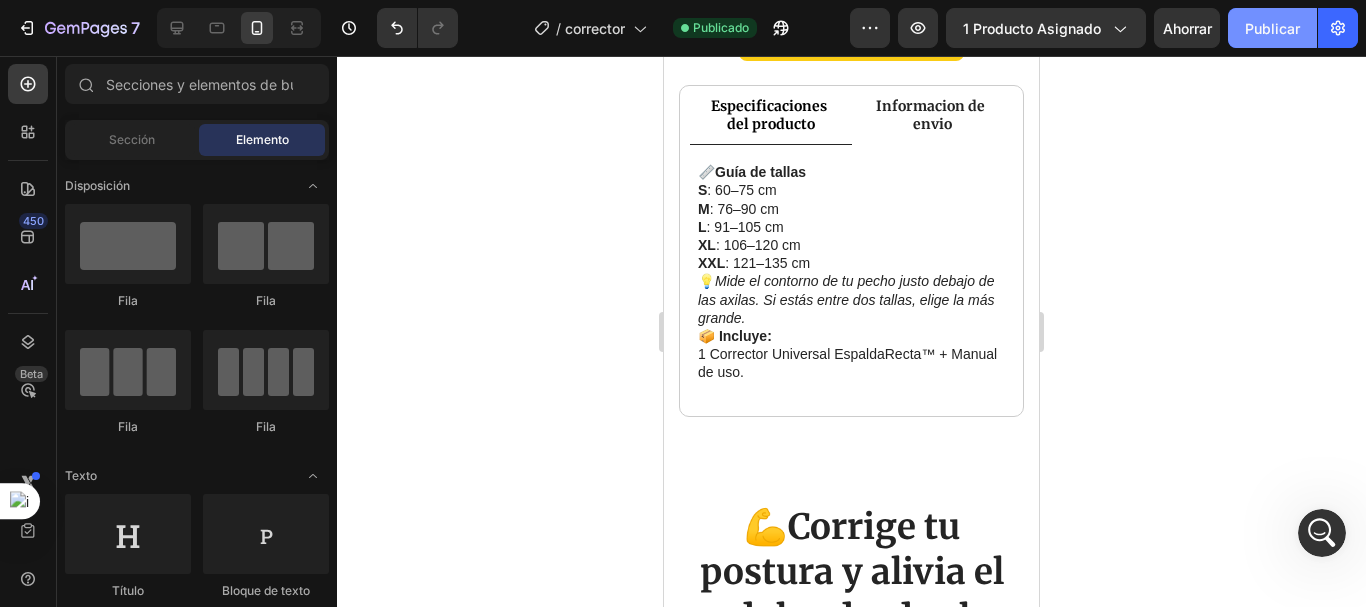 click on "Publicar" at bounding box center [1272, 28] 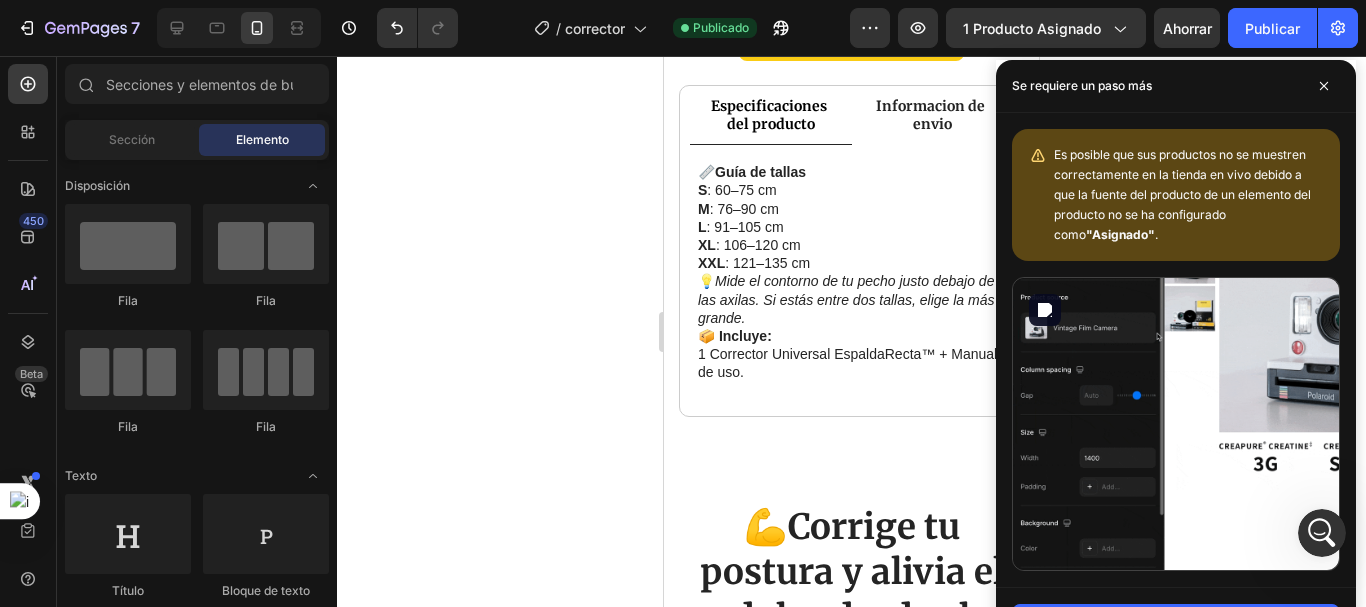 scroll, scrollTop: 3627, scrollLeft: 0, axis: vertical 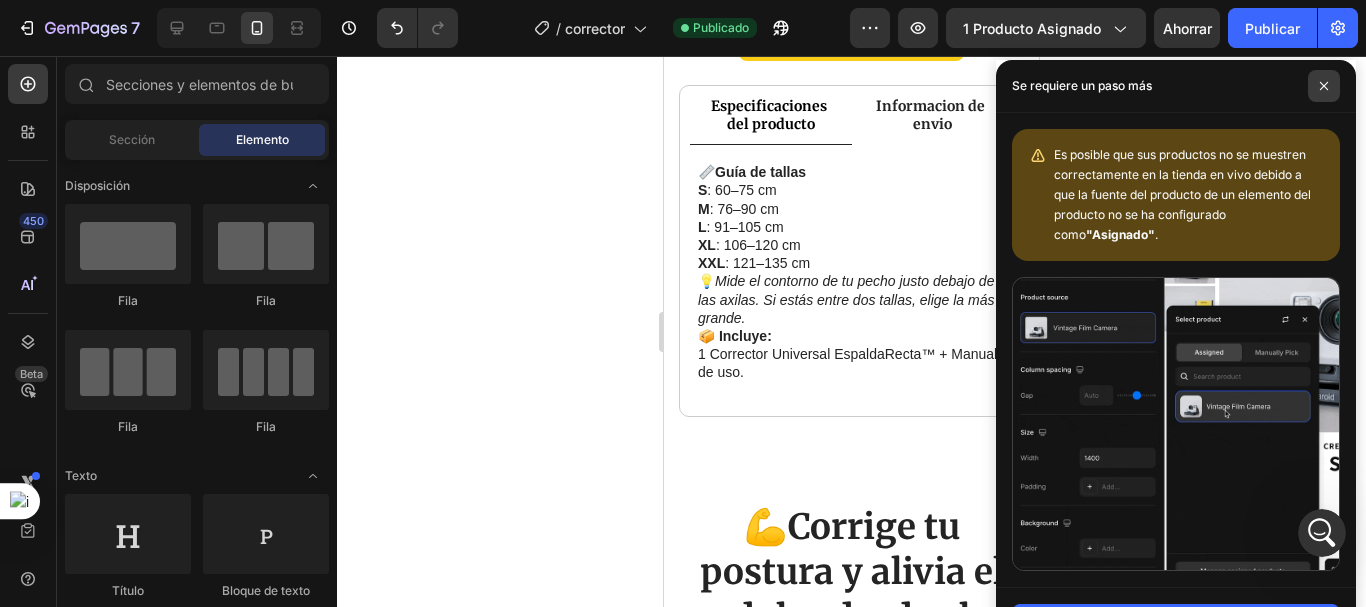 click 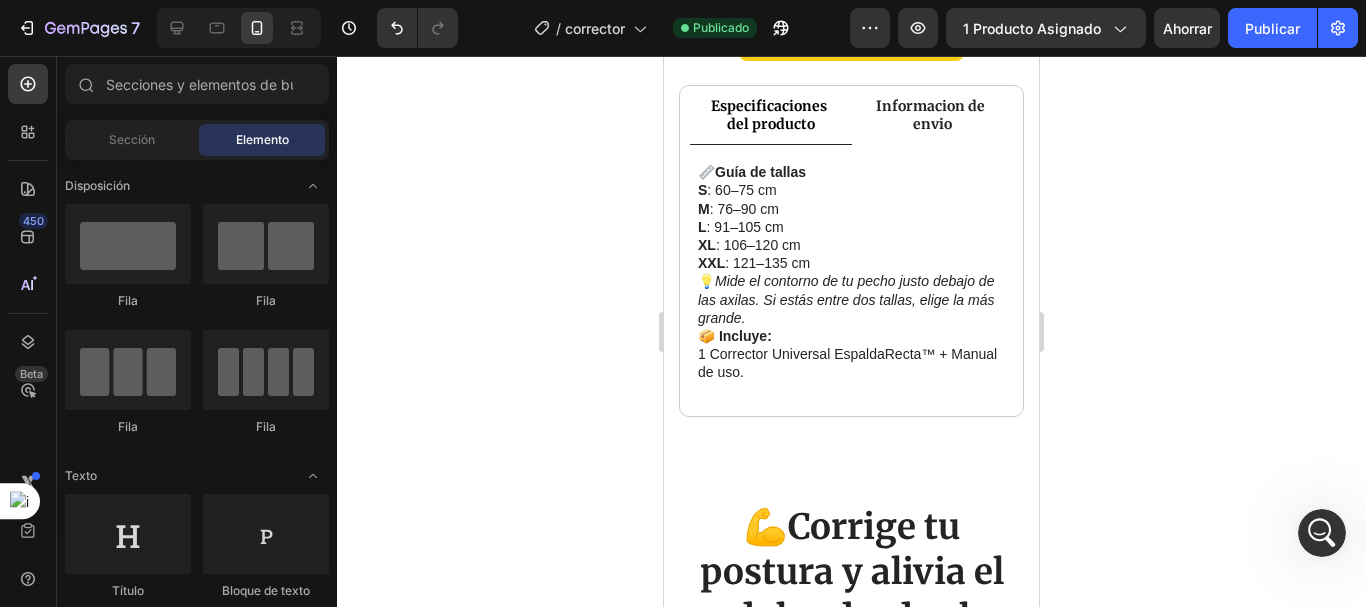 scroll, scrollTop: 3704, scrollLeft: 0, axis: vertical 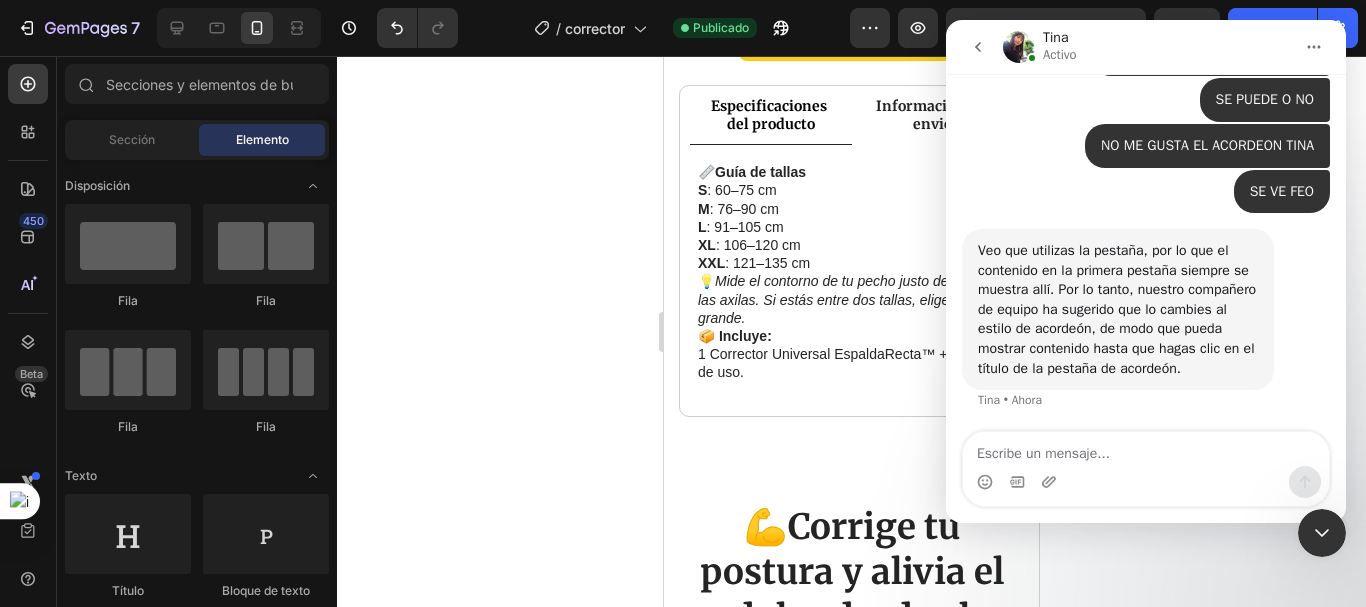 click at bounding box center [1146, 449] 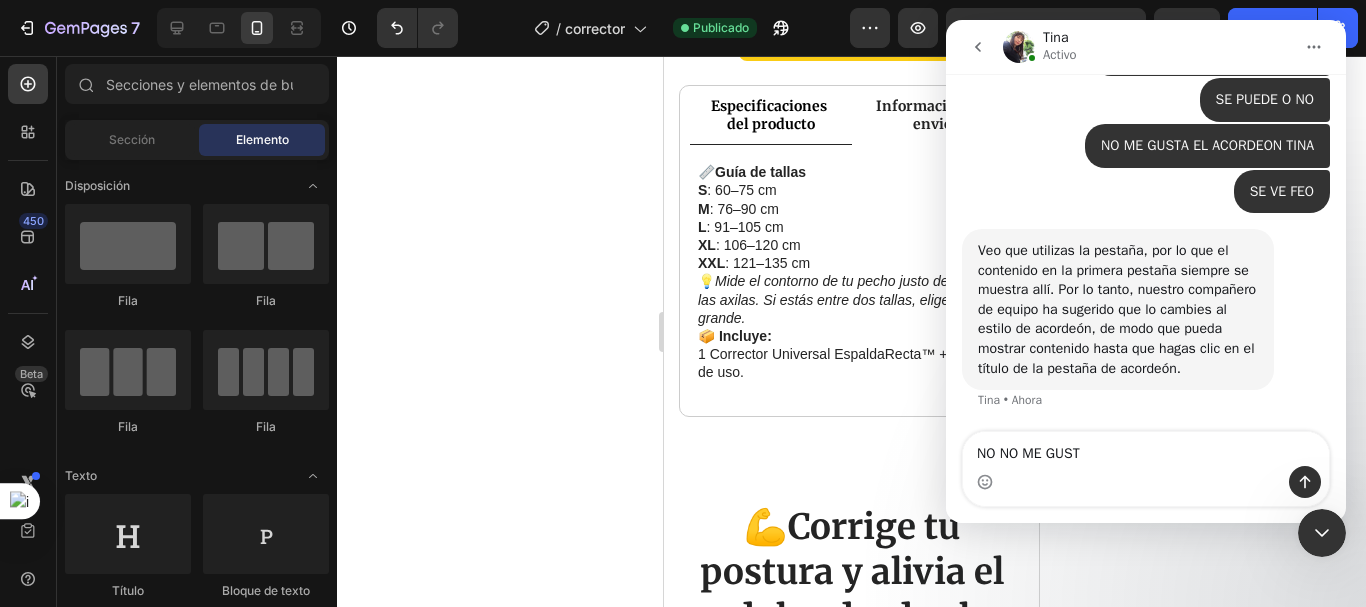 type on "NO NO ME GUSTA" 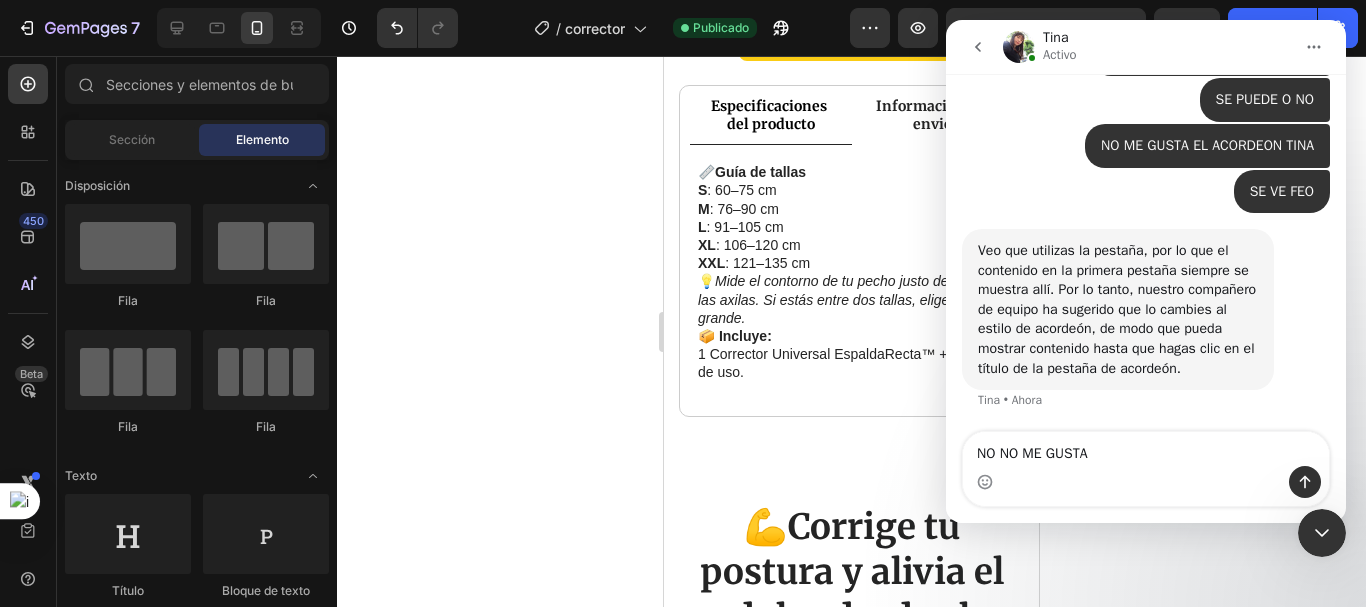 type 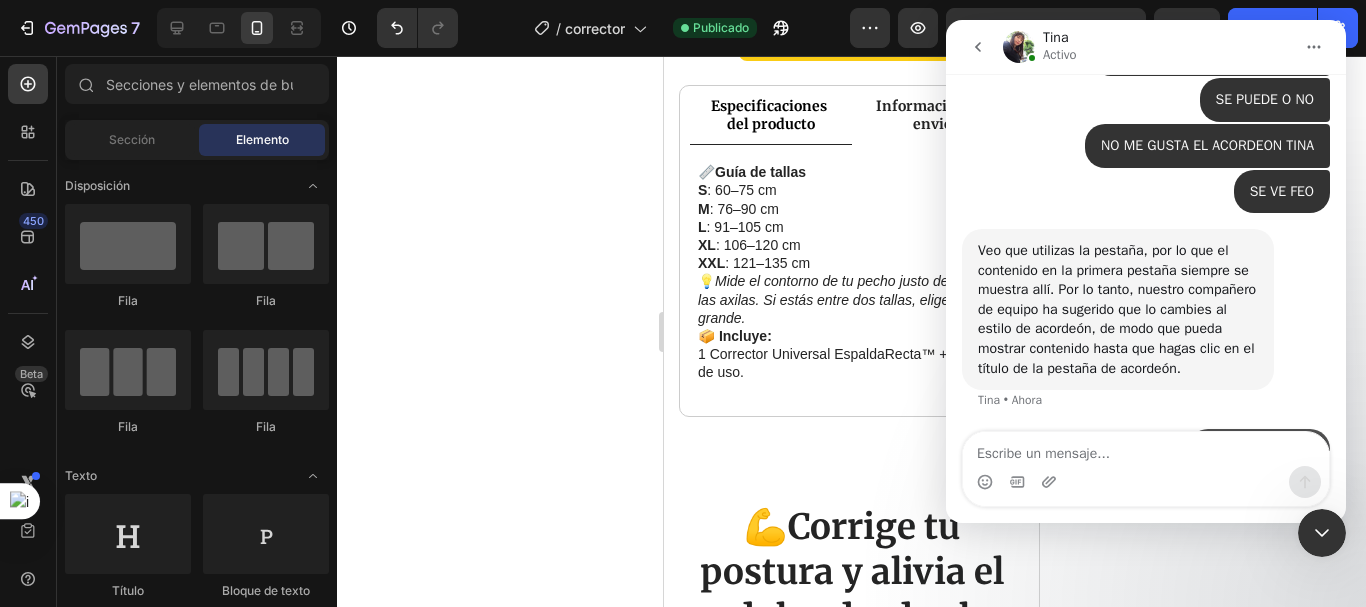 scroll, scrollTop: 3864, scrollLeft: 0, axis: vertical 